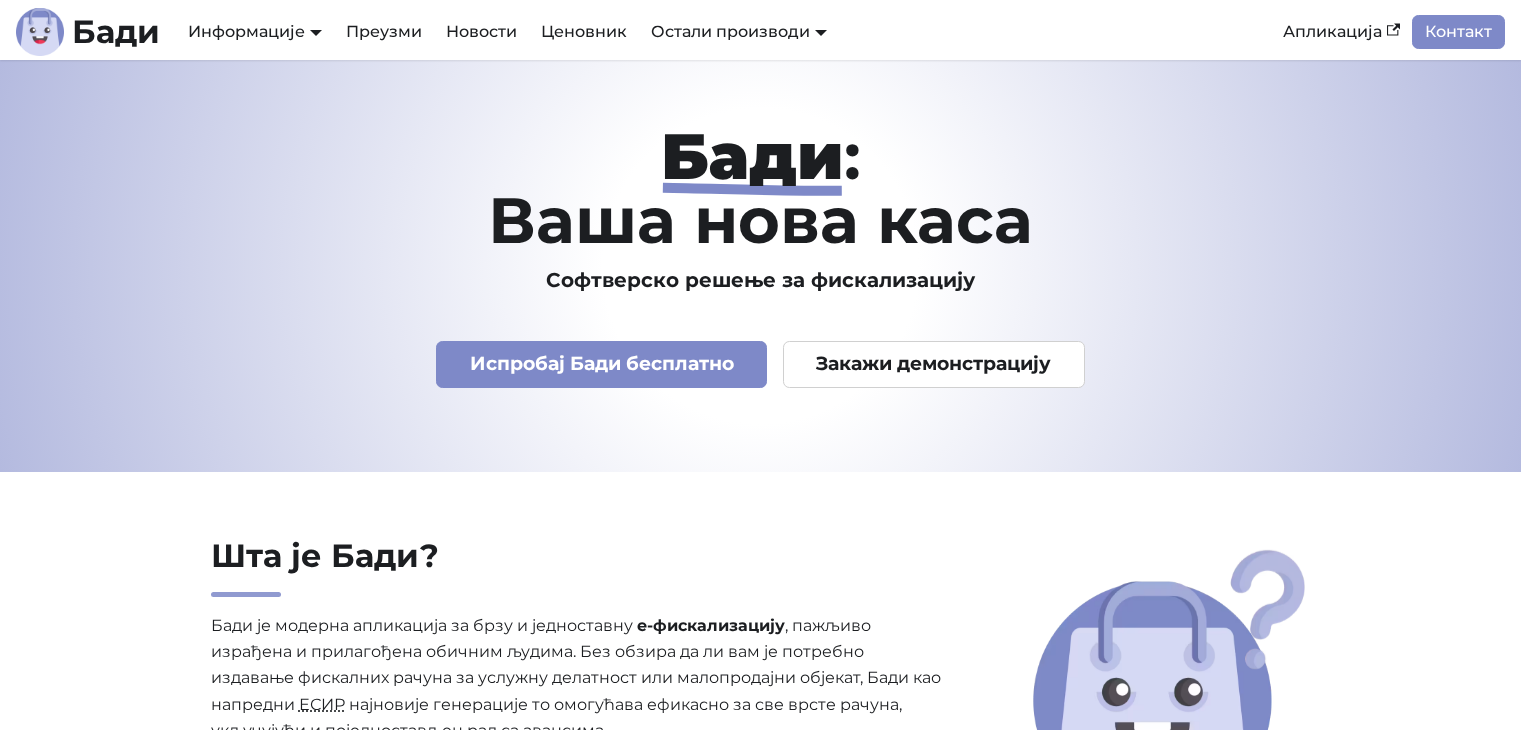 scroll, scrollTop: 0, scrollLeft: 0, axis: both 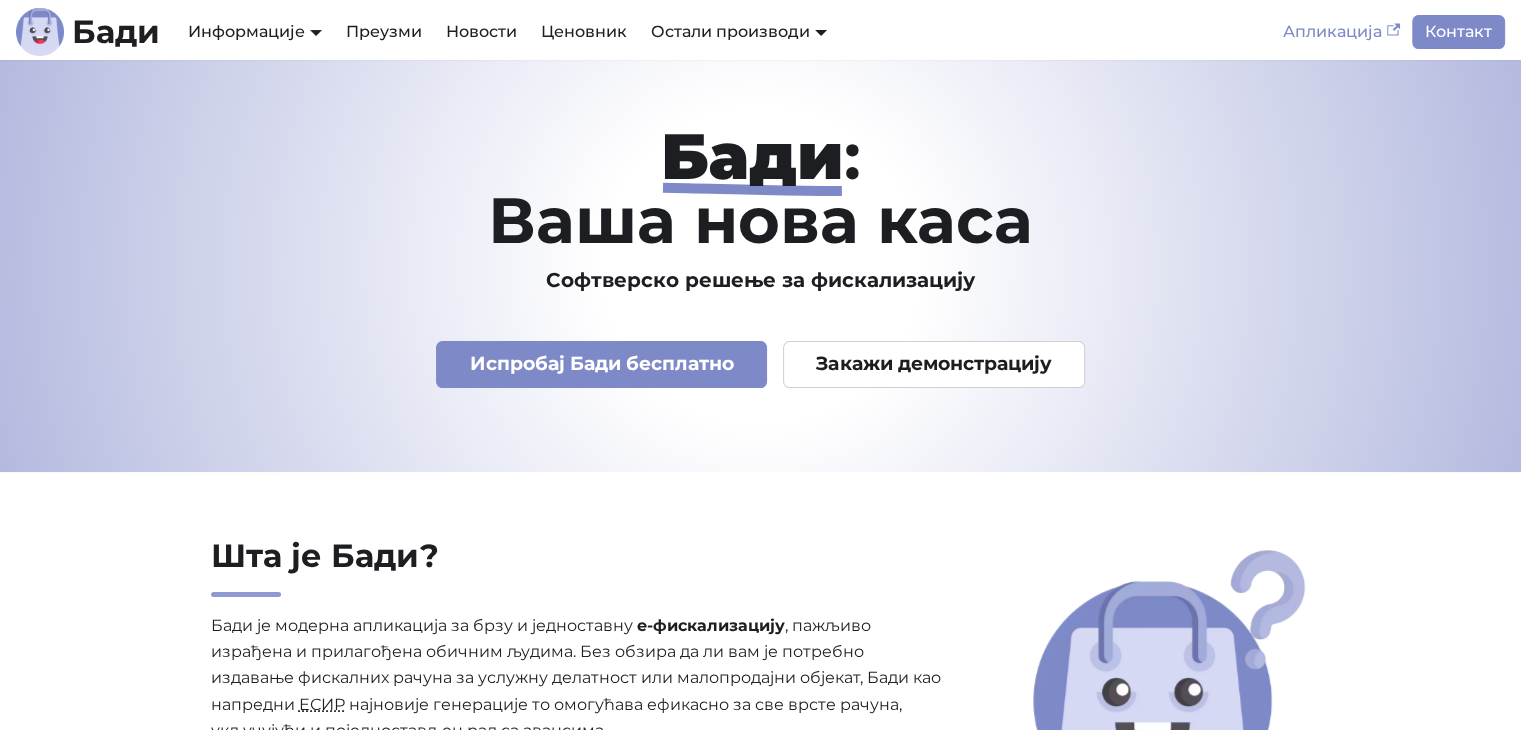 click on "Апликација" at bounding box center [1341, 32] 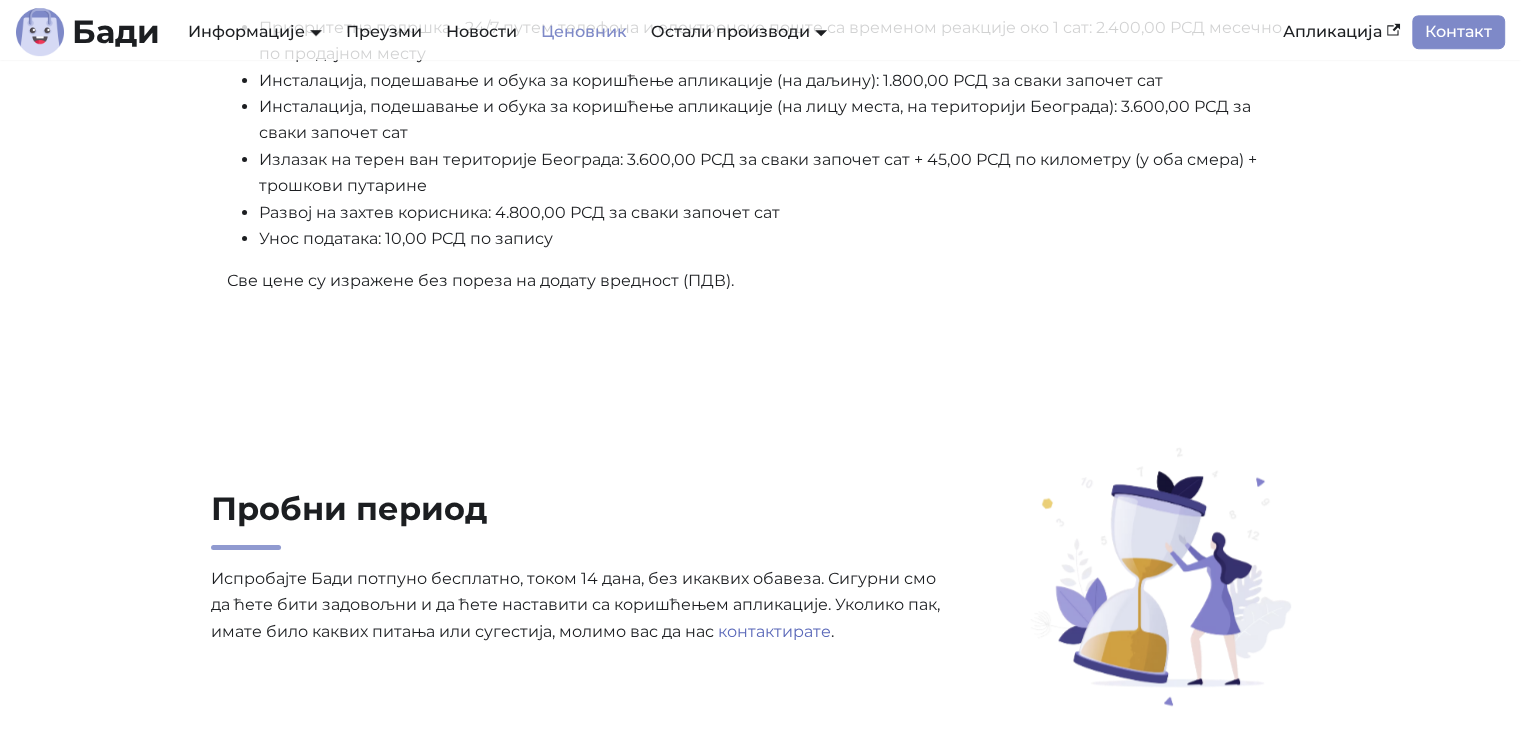 scroll, scrollTop: 1100, scrollLeft: 0, axis: vertical 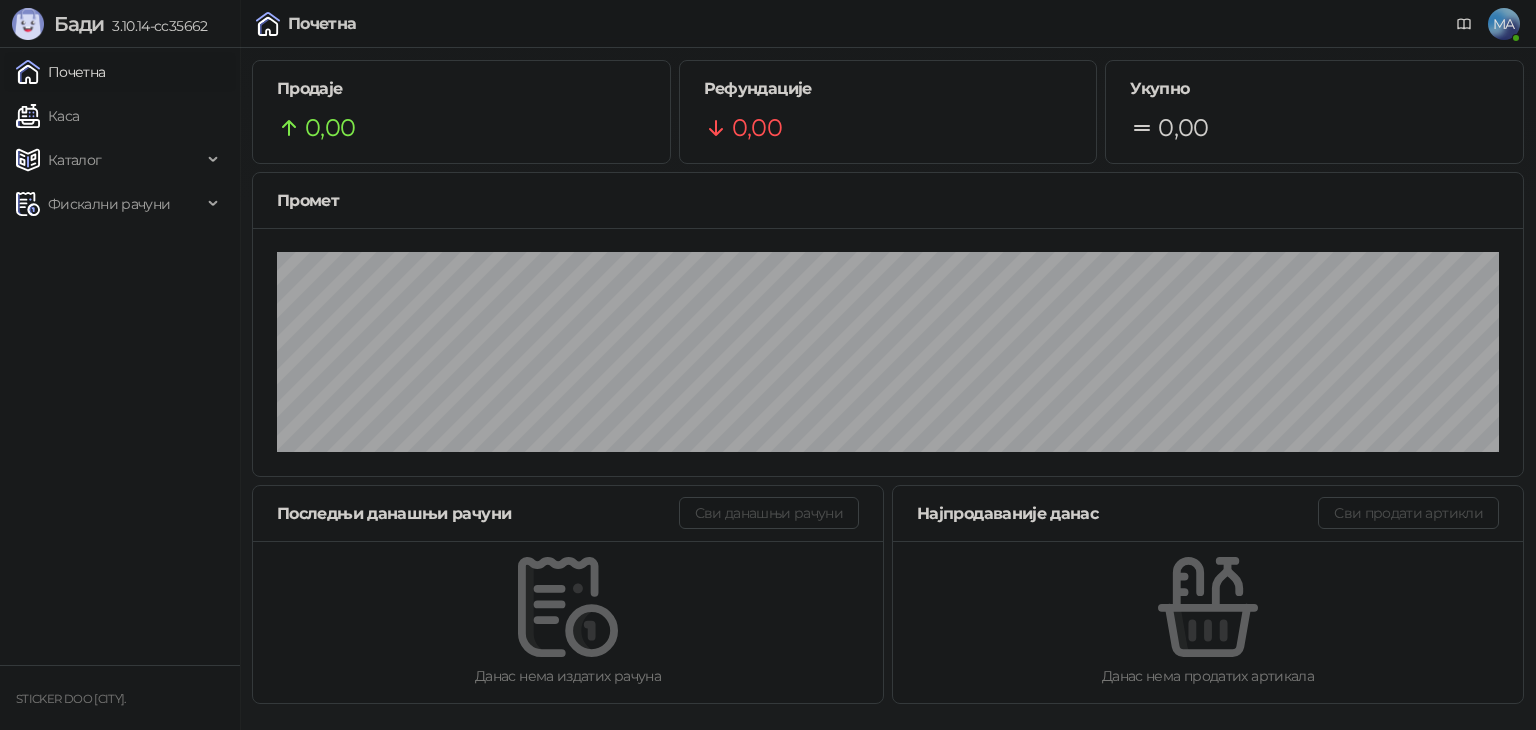click on "MA" at bounding box center [1504, 24] 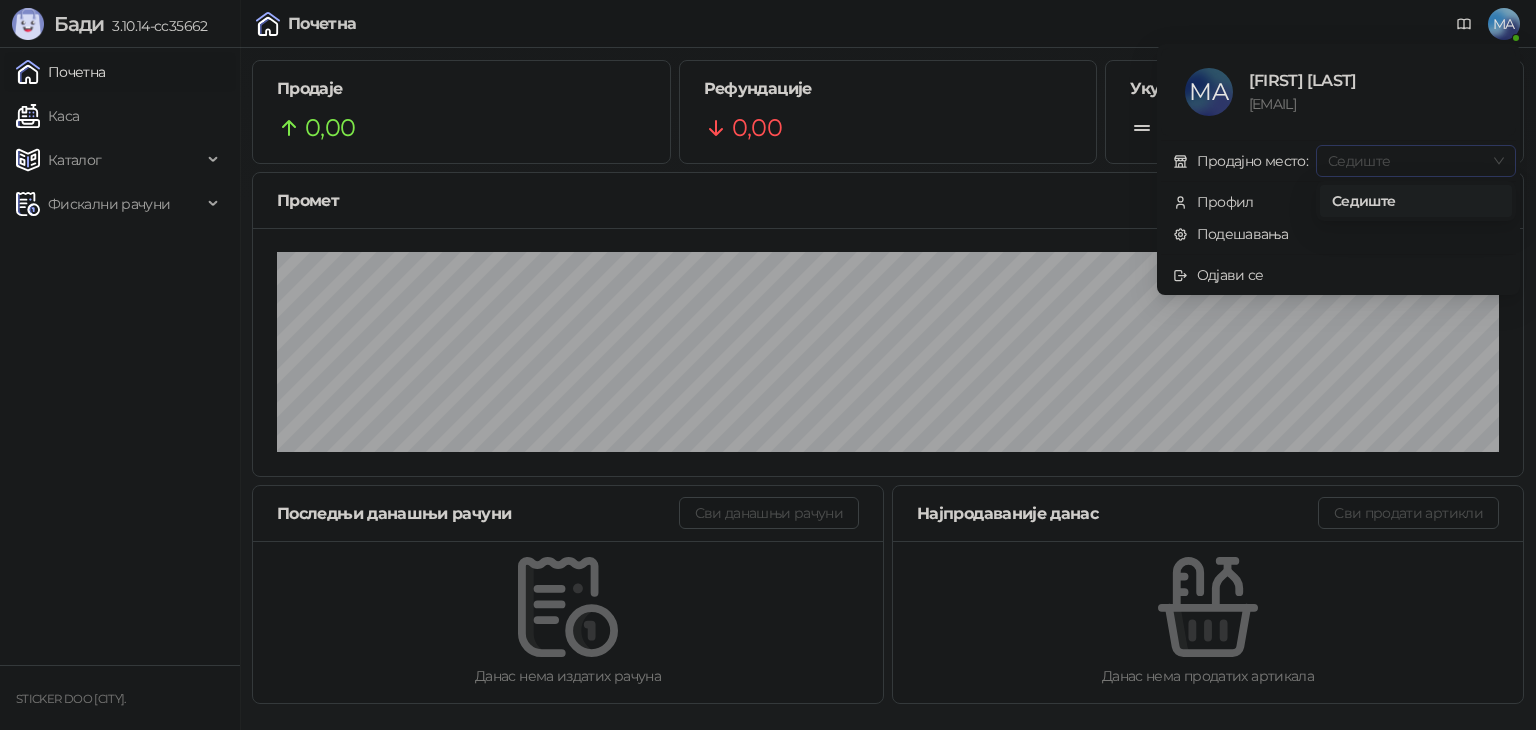 click on "Седиште" at bounding box center [1416, 161] 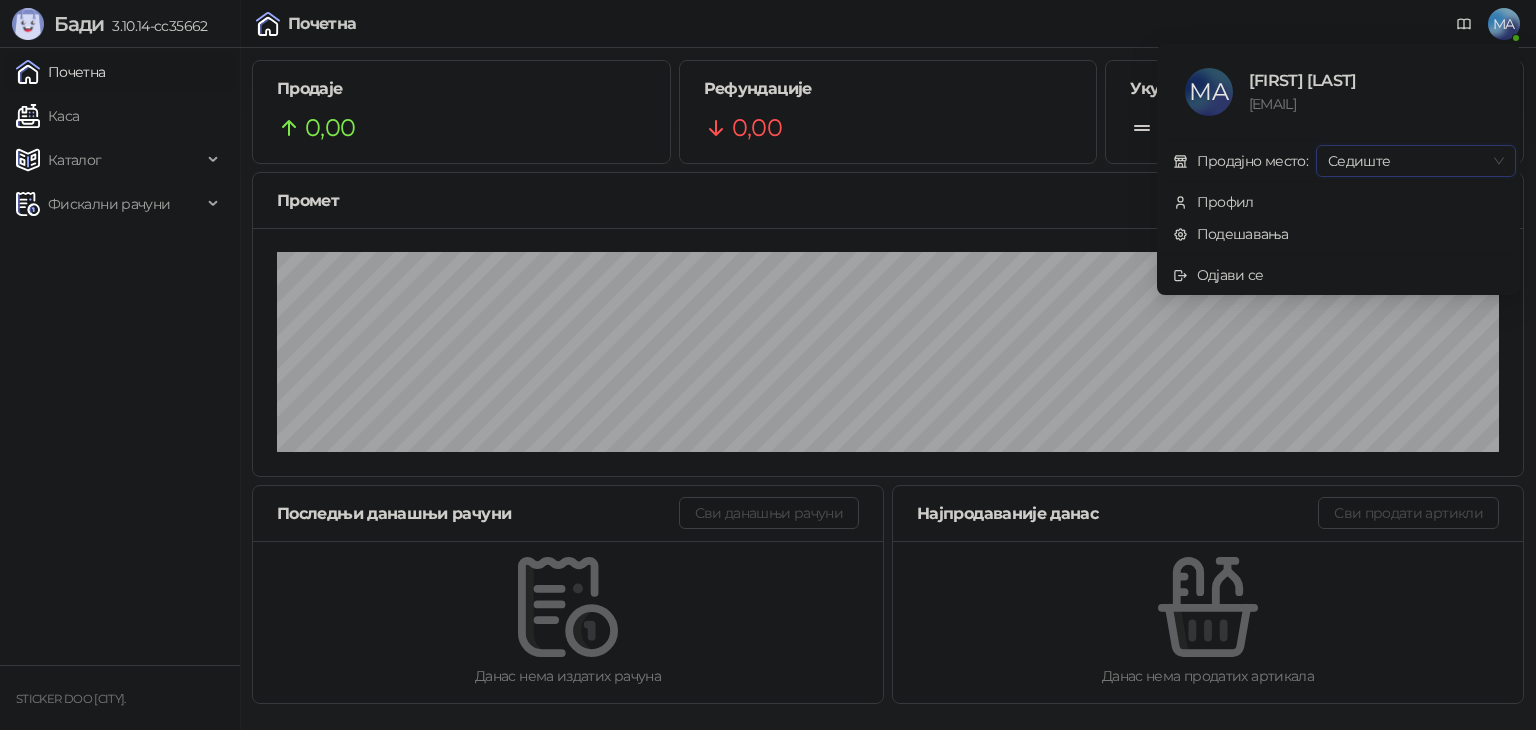 click on "Седиште" at bounding box center [1416, 161] 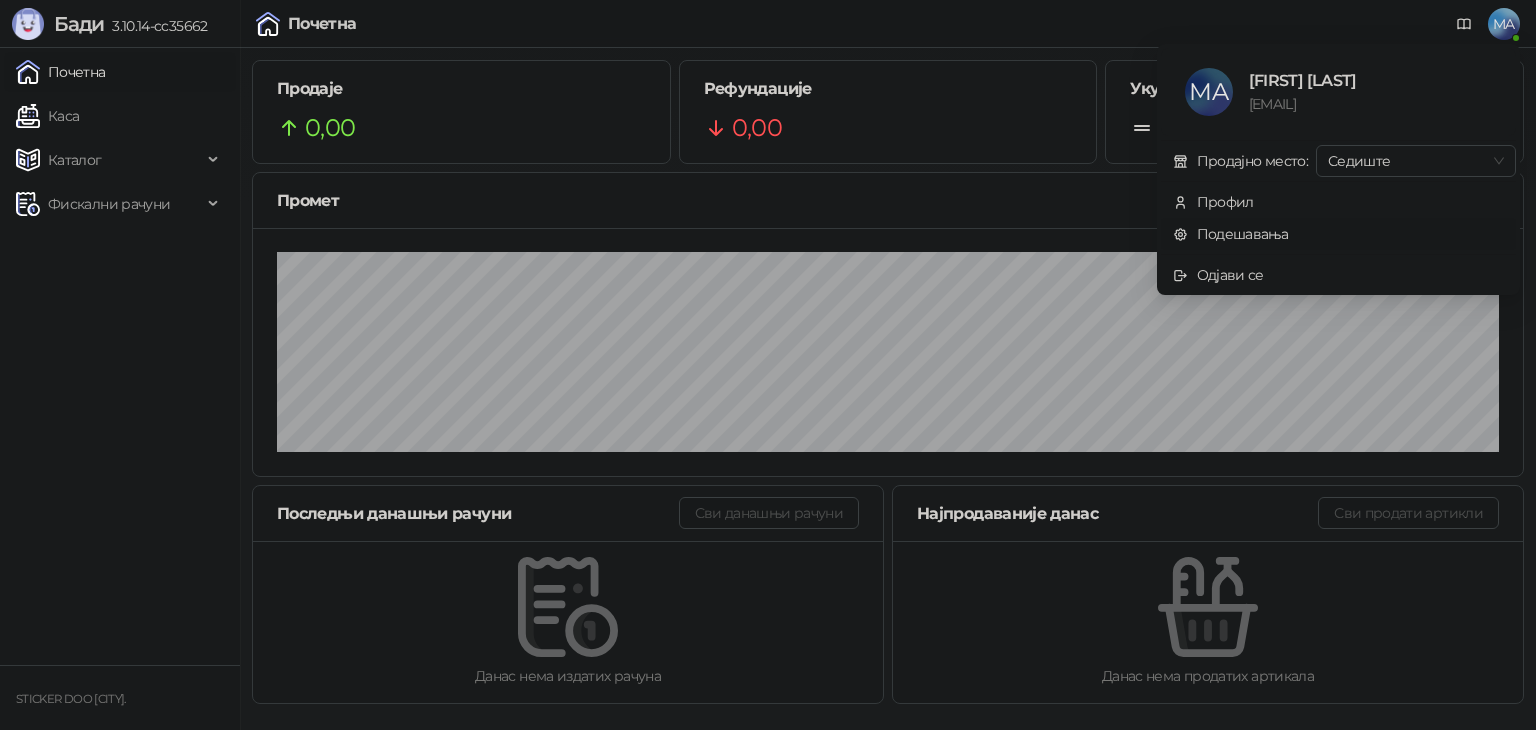 click on "Подешавања" at bounding box center [1231, 234] 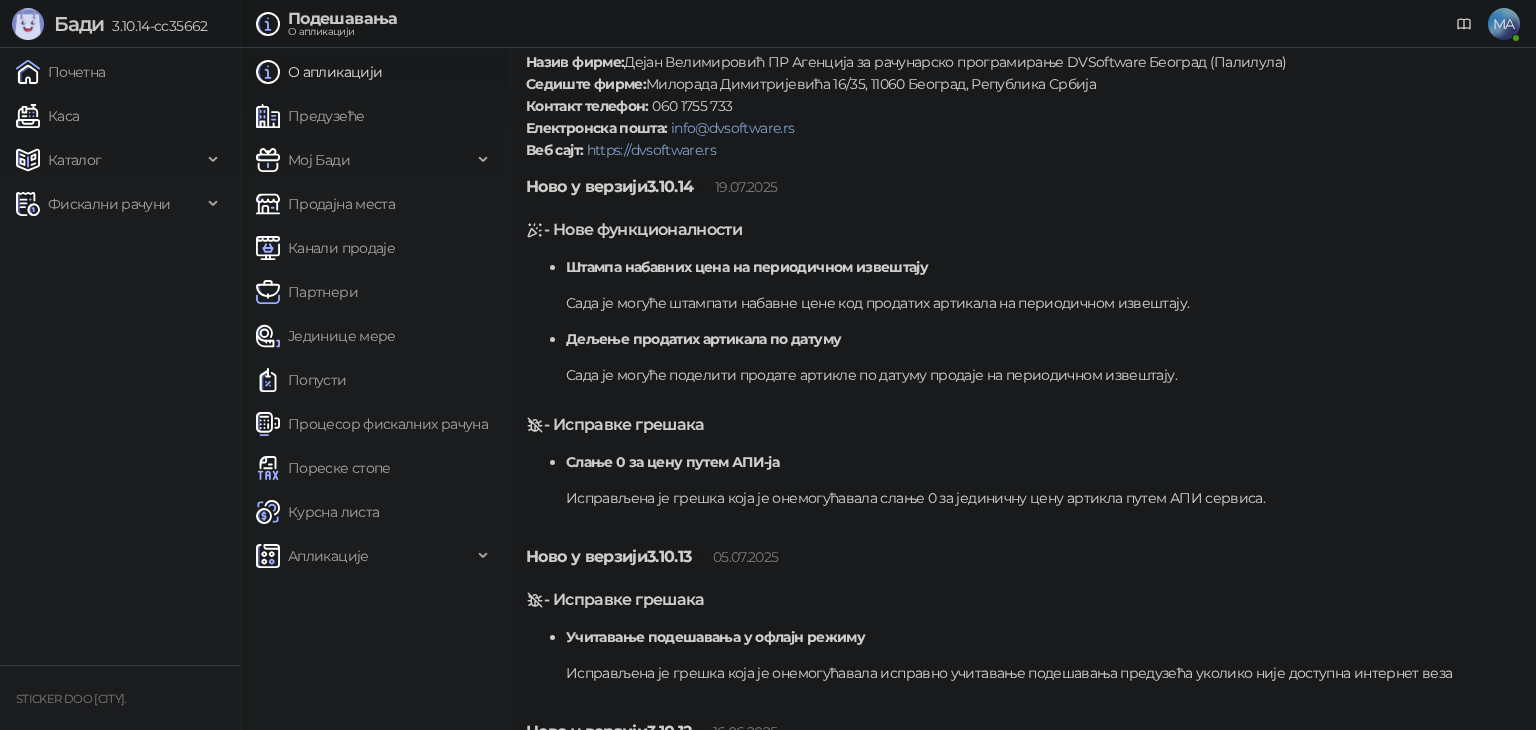 scroll, scrollTop: 0, scrollLeft: 0, axis: both 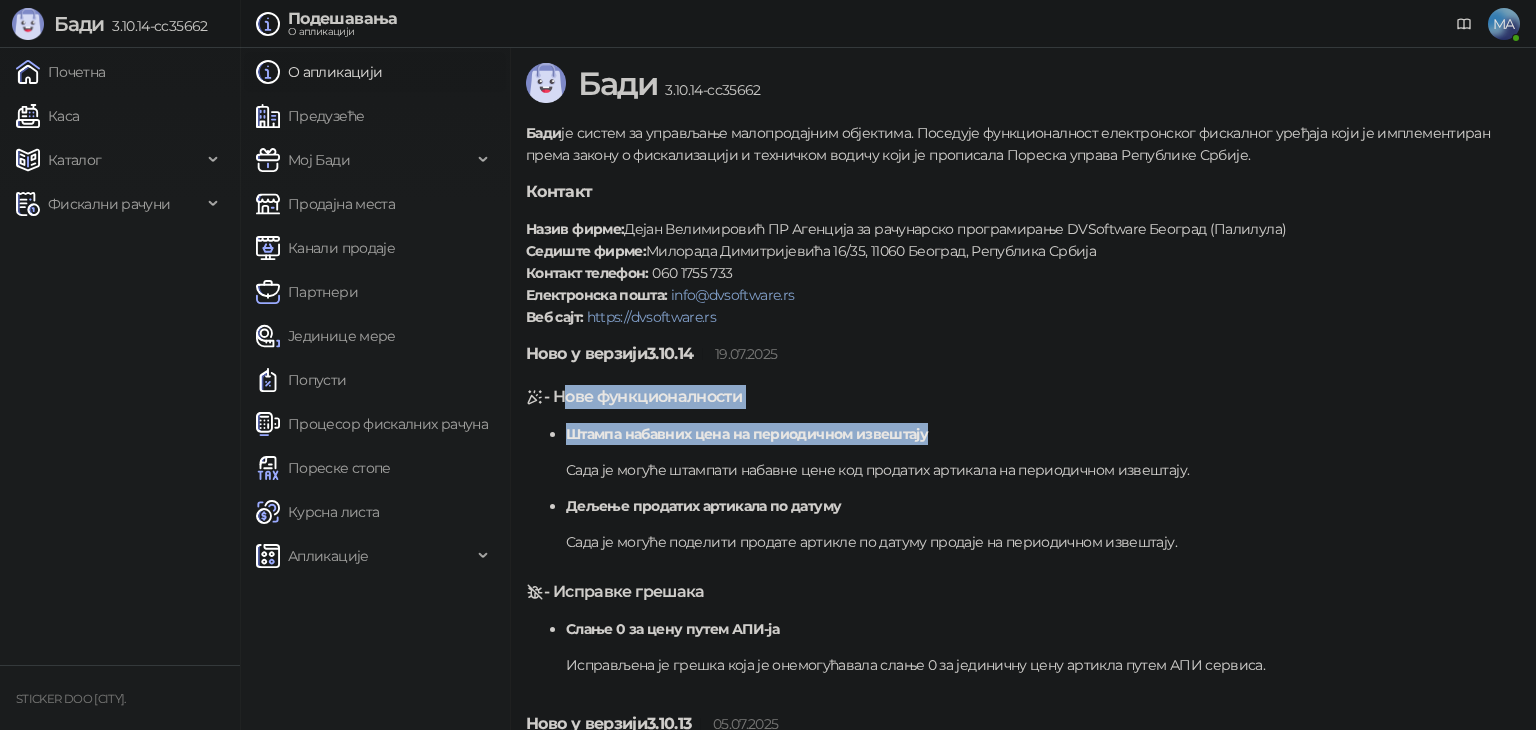 drag, startPoint x: 560, startPoint y: 389, endPoint x: 928, endPoint y: 430, distance: 370.27692 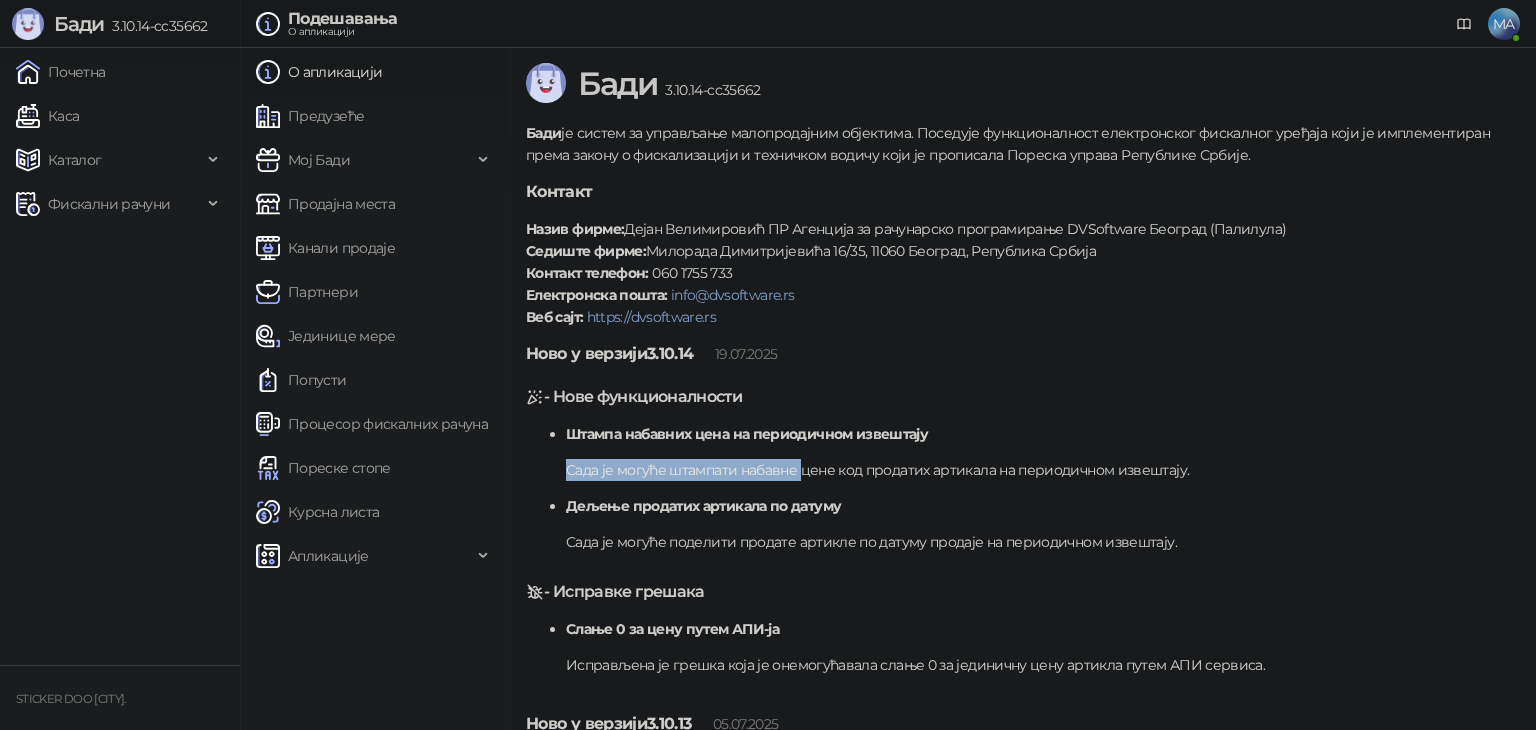 drag, startPoint x: 568, startPoint y: 474, endPoint x: 799, endPoint y: 472, distance: 231.00865 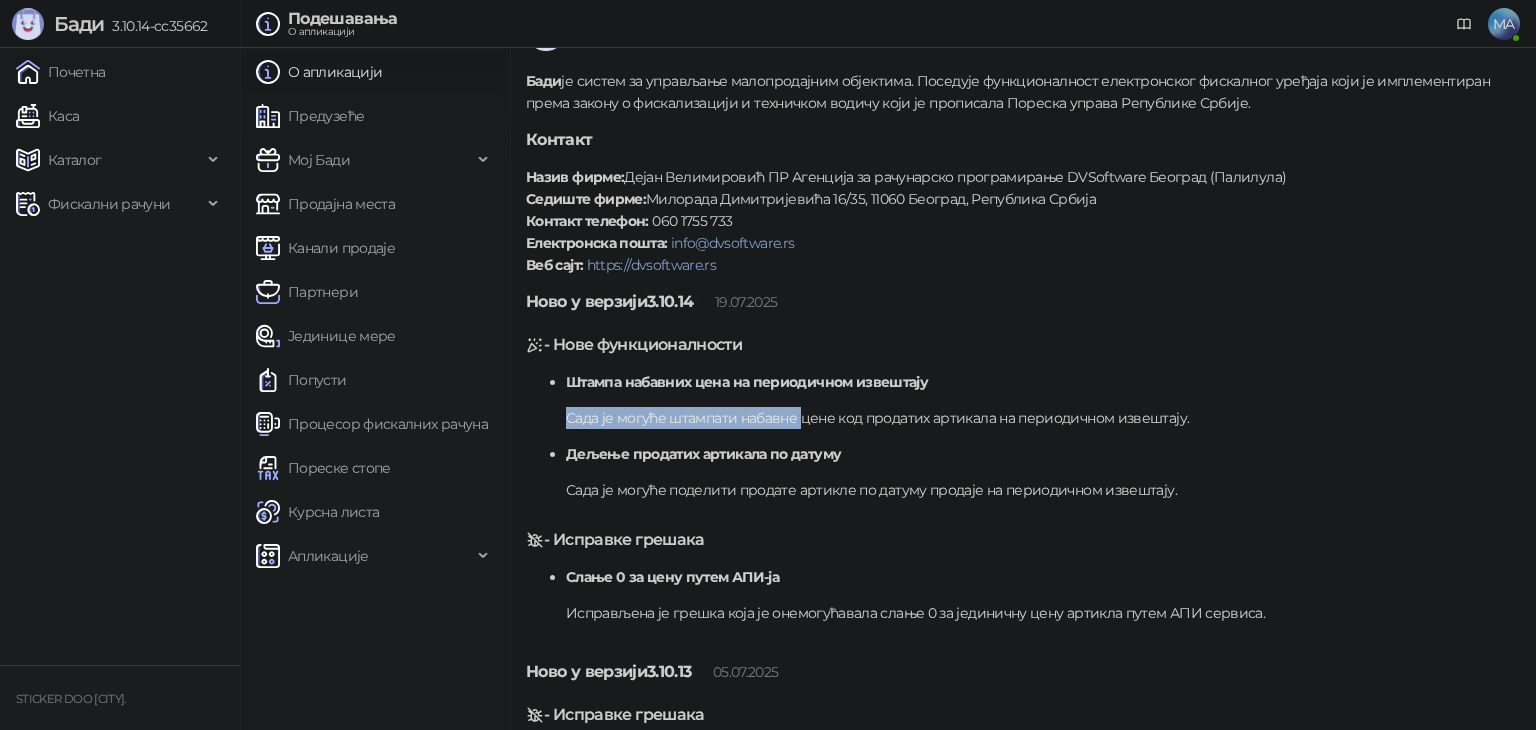 scroll, scrollTop: 100, scrollLeft: 0, axis: vertical 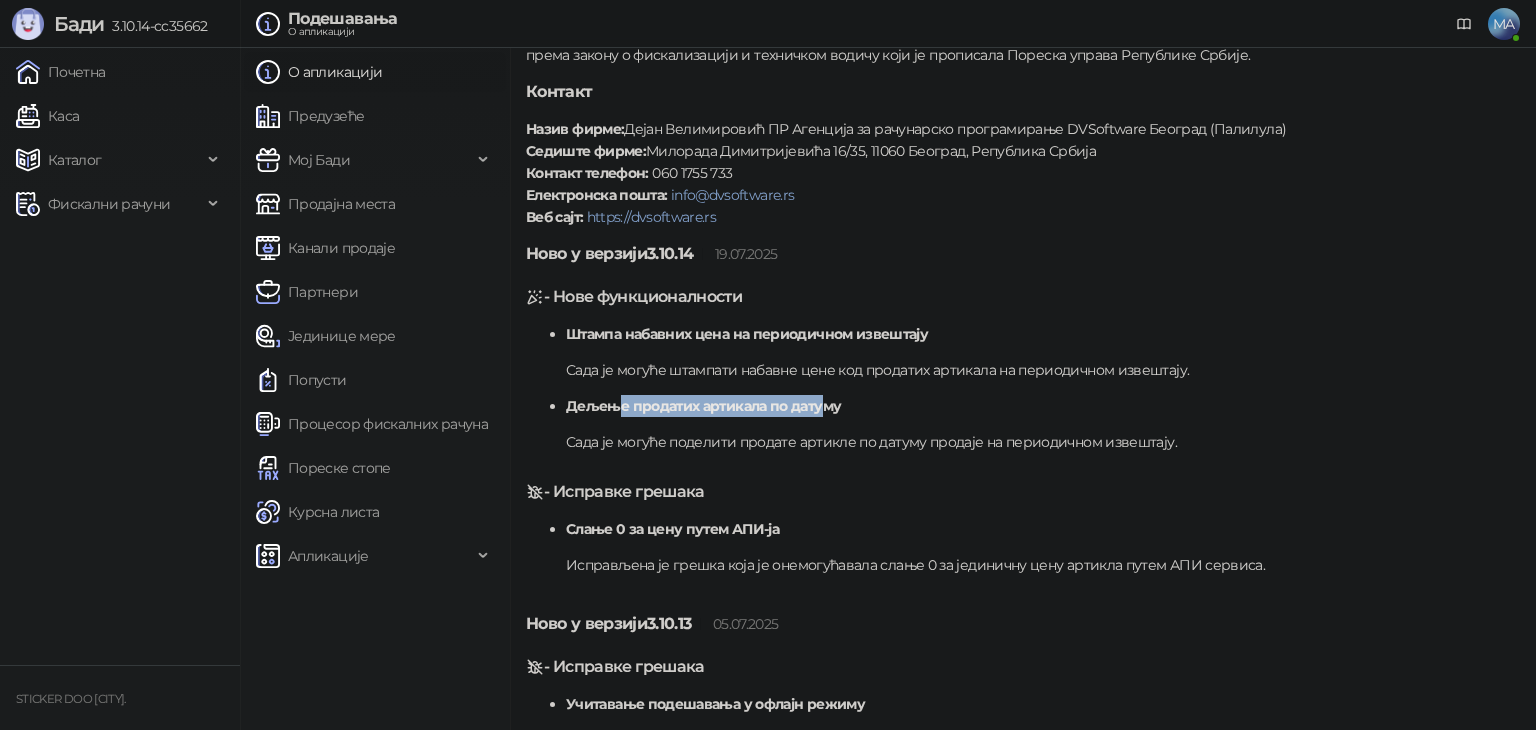drag, startPoint x: 620, startPoint y: 402, endPoint x: 826, endPoint y: 406, distance: 206.03883 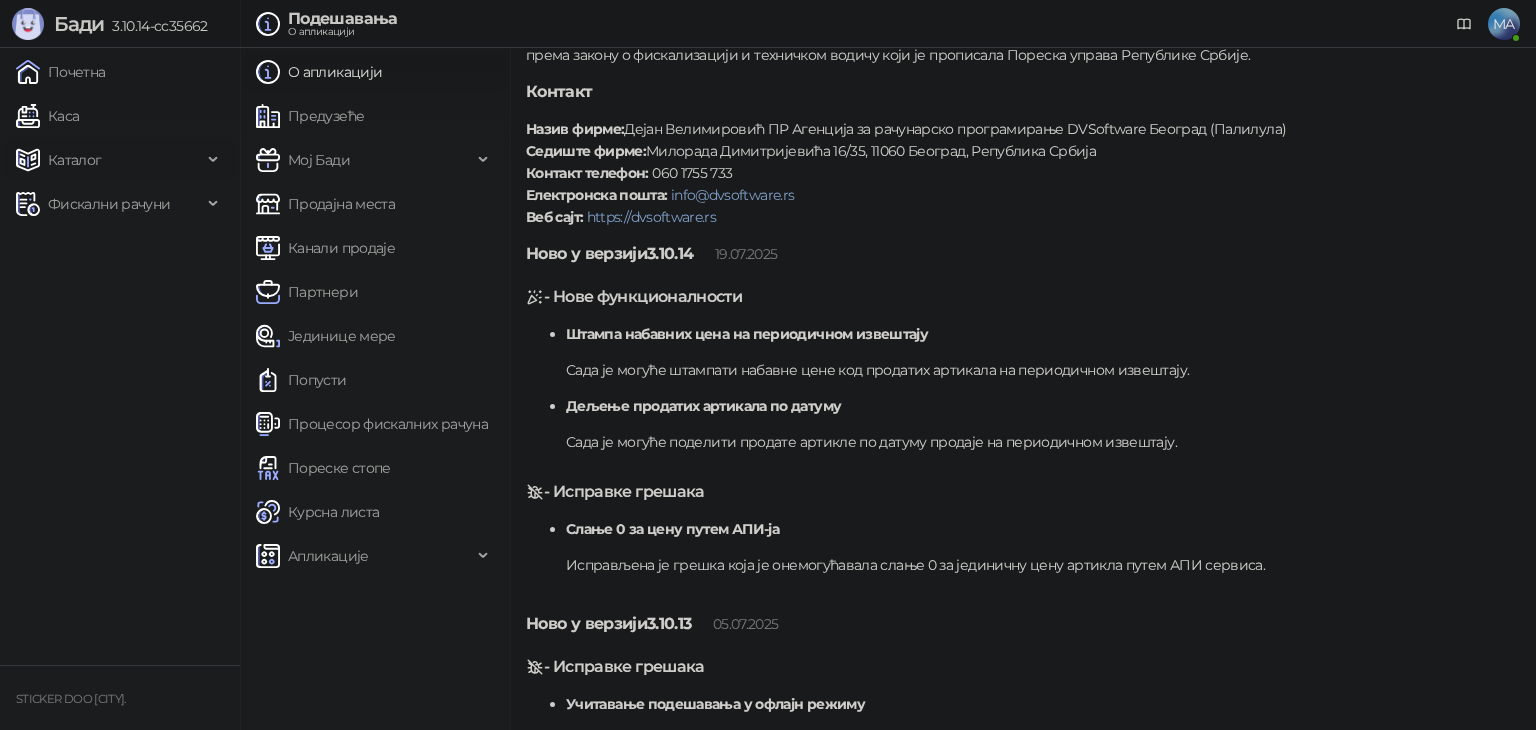 click on "Каталог" at bounding box center [120, 160] 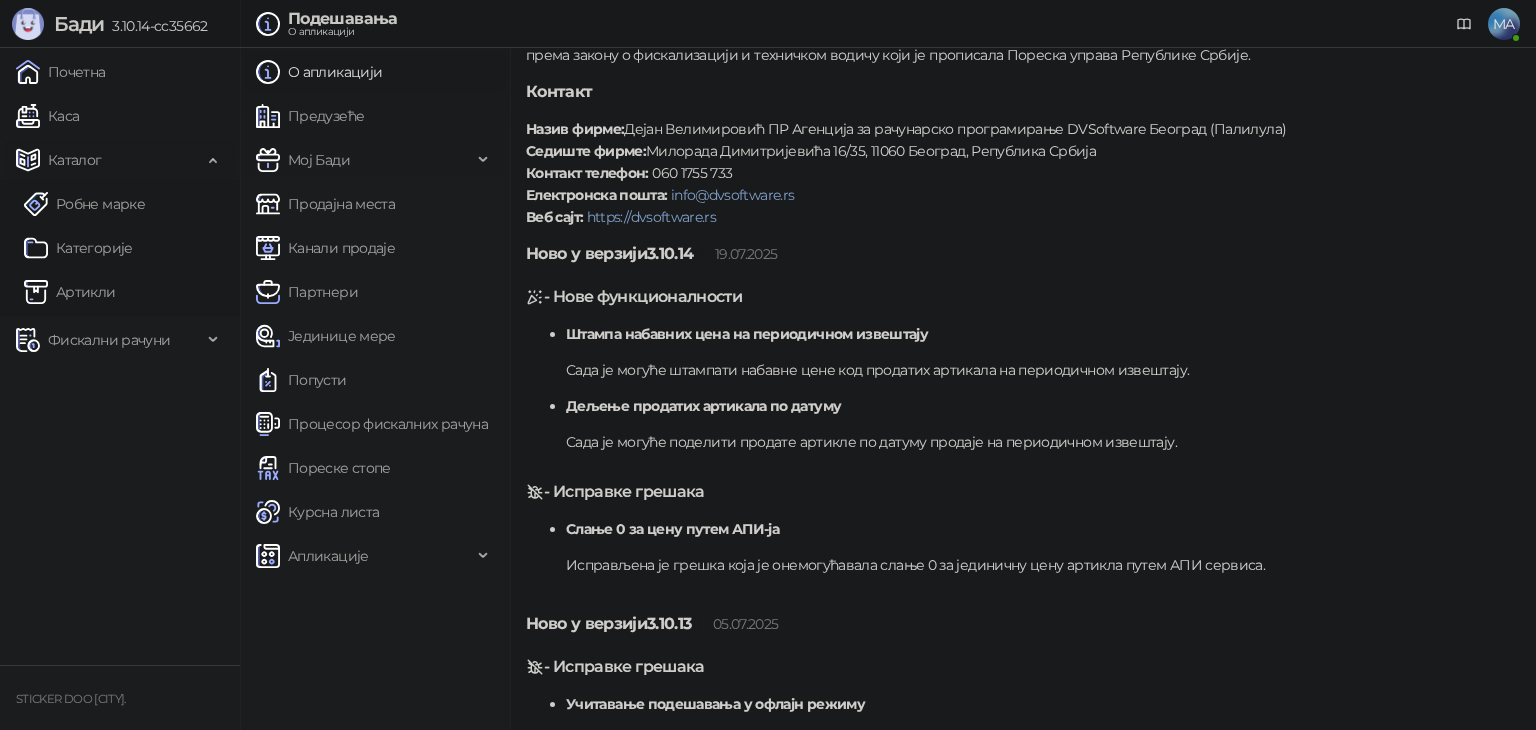click on "Каталог" at bounding box center [120, 160] 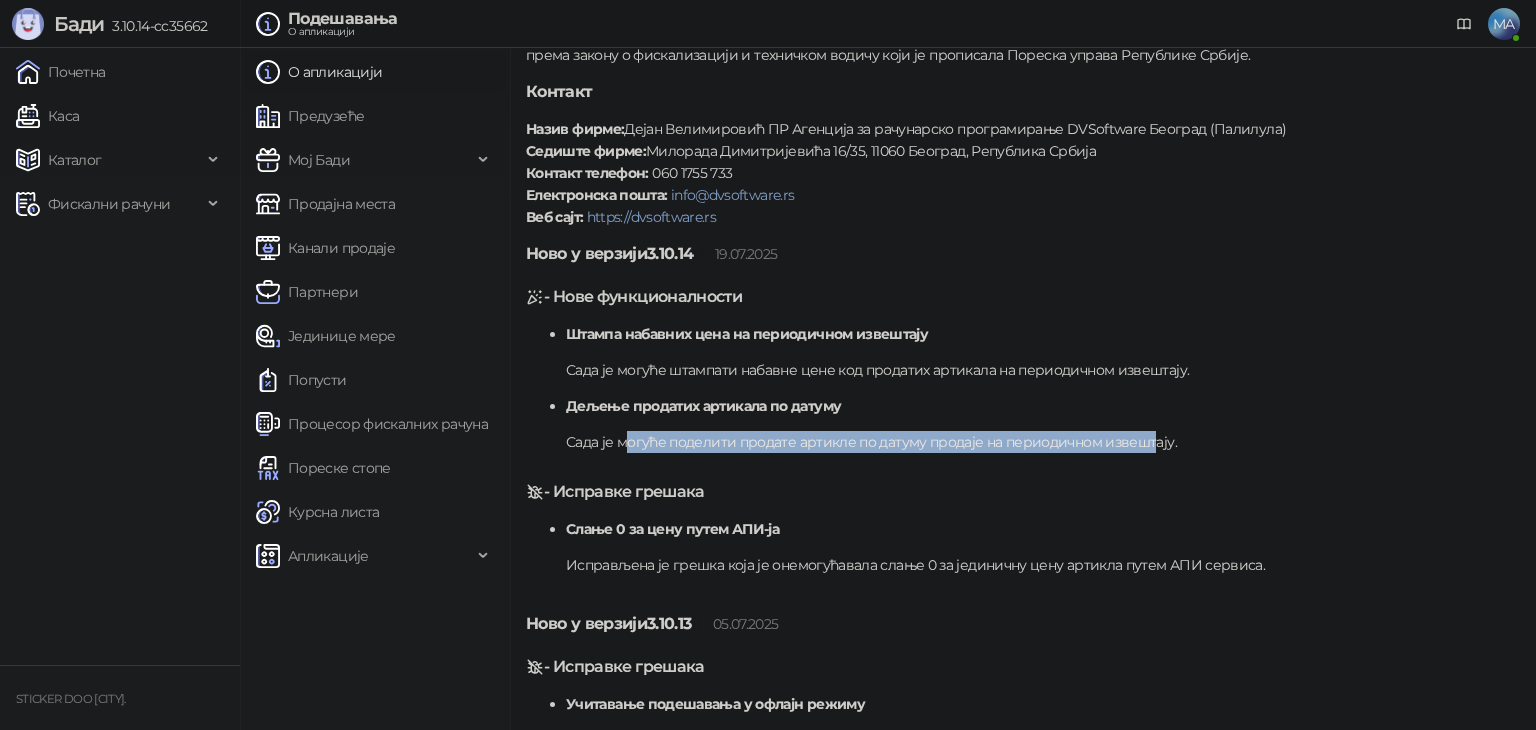 drag, startPoint x: 628, startPoint y: 434, endPoint x: 1145, endPoint y: 435, distance: 517.001 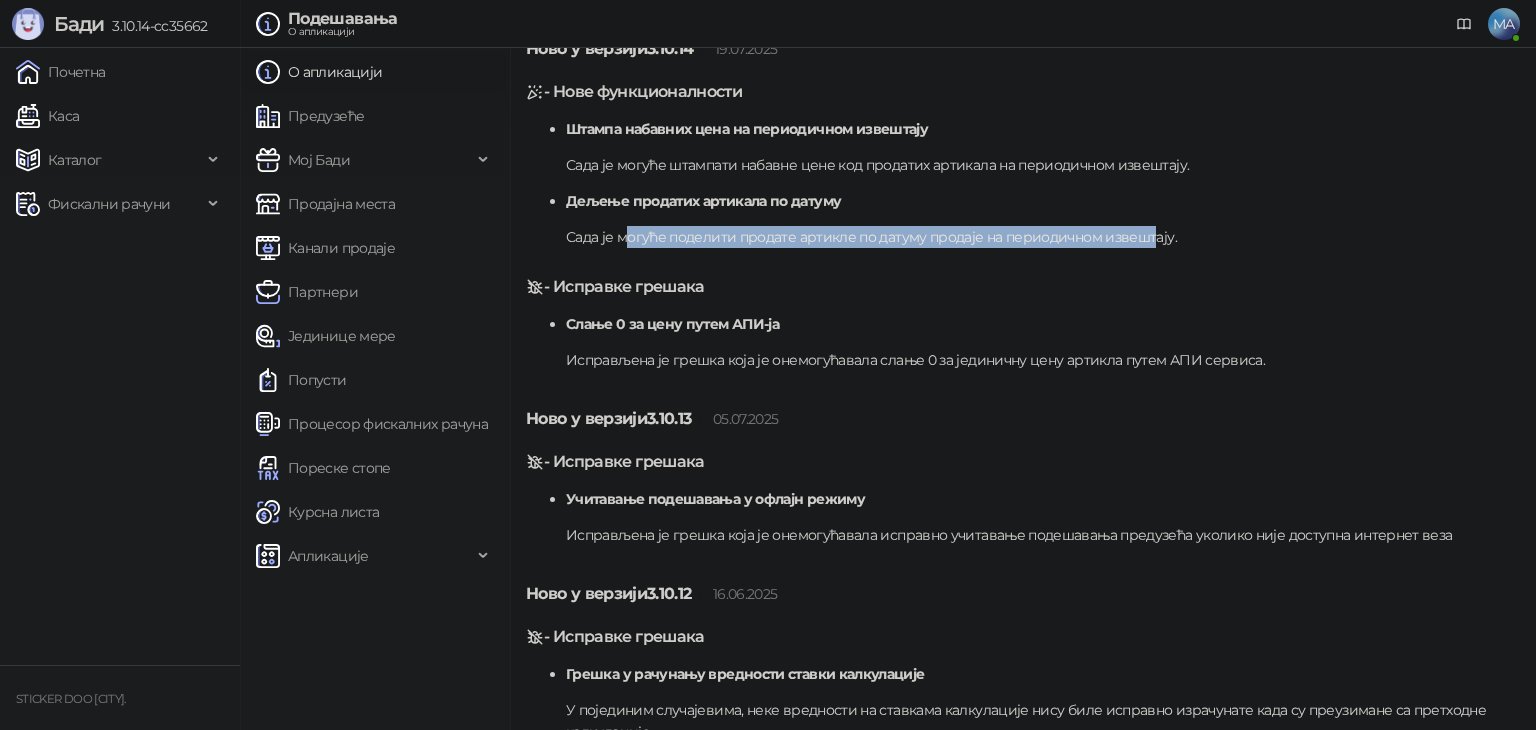 scroll, scrollTop: 400, scrollLeft: 0, axis: vertical 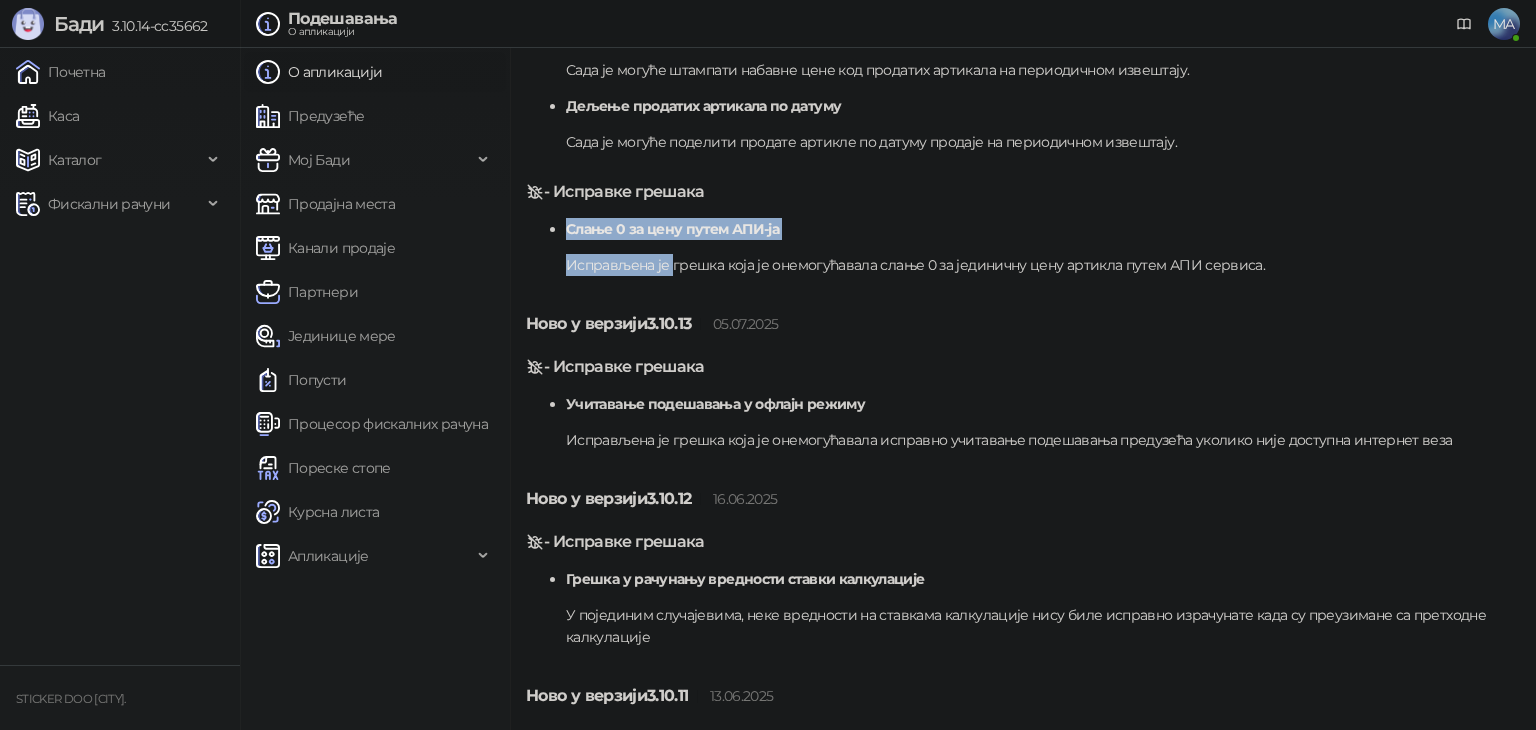 drag, startPoint x: 561, startPoint y: 225, endPoint x: 670, endPoint y: 275, distance: 119.92081 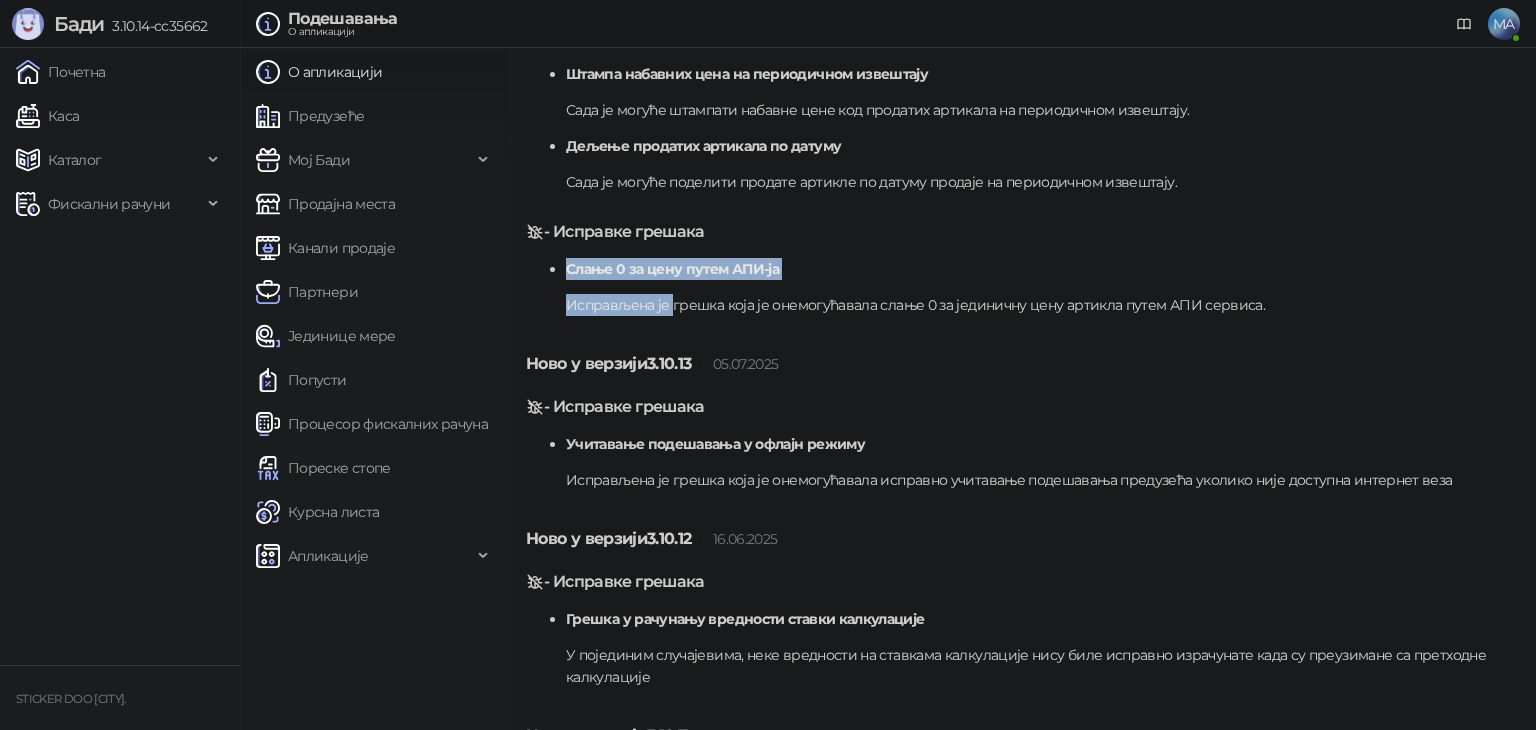 scroll, scrollTop: 300, scrollLeft: 0, axis: vertical 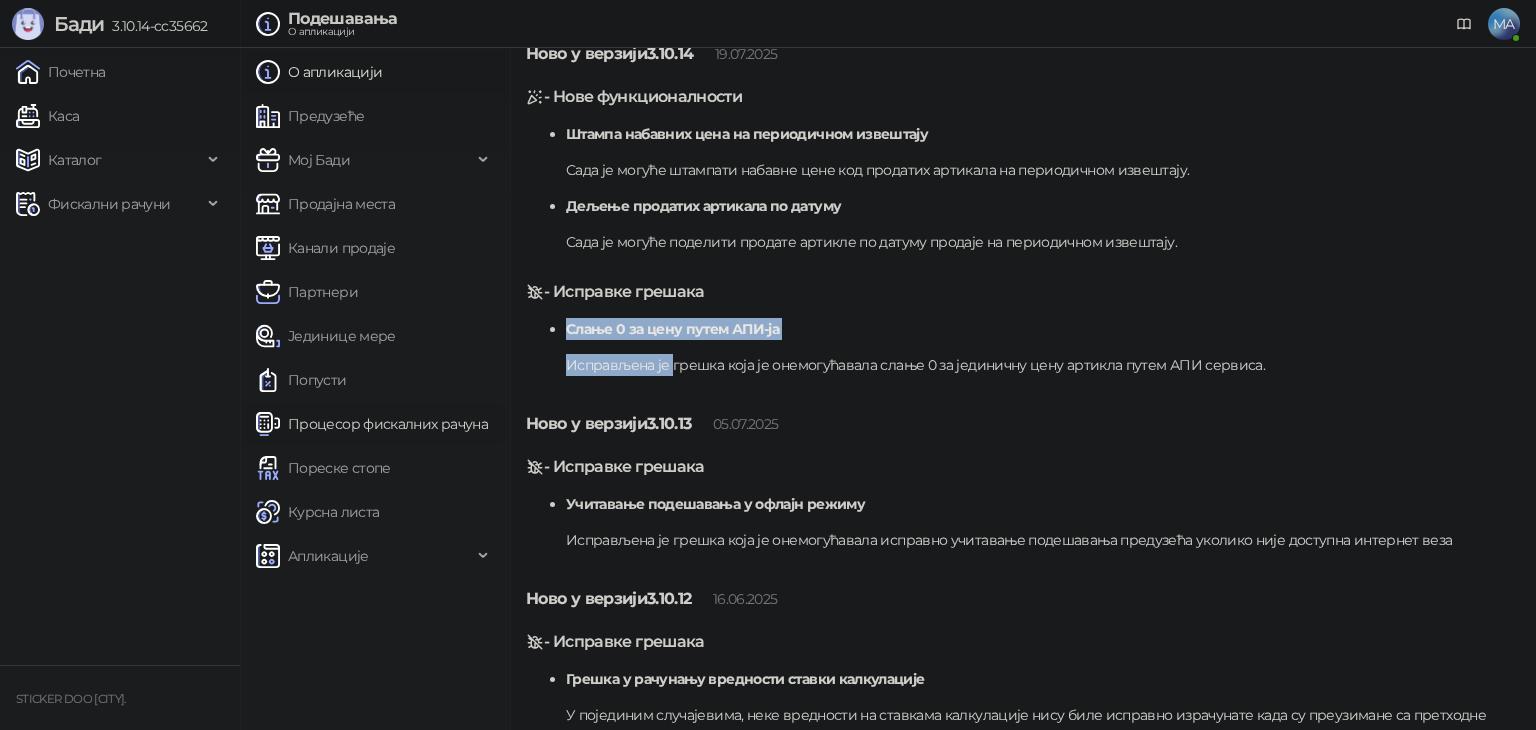 click on "Процесор фискалних рачуна" at bounding box center (372, 424) 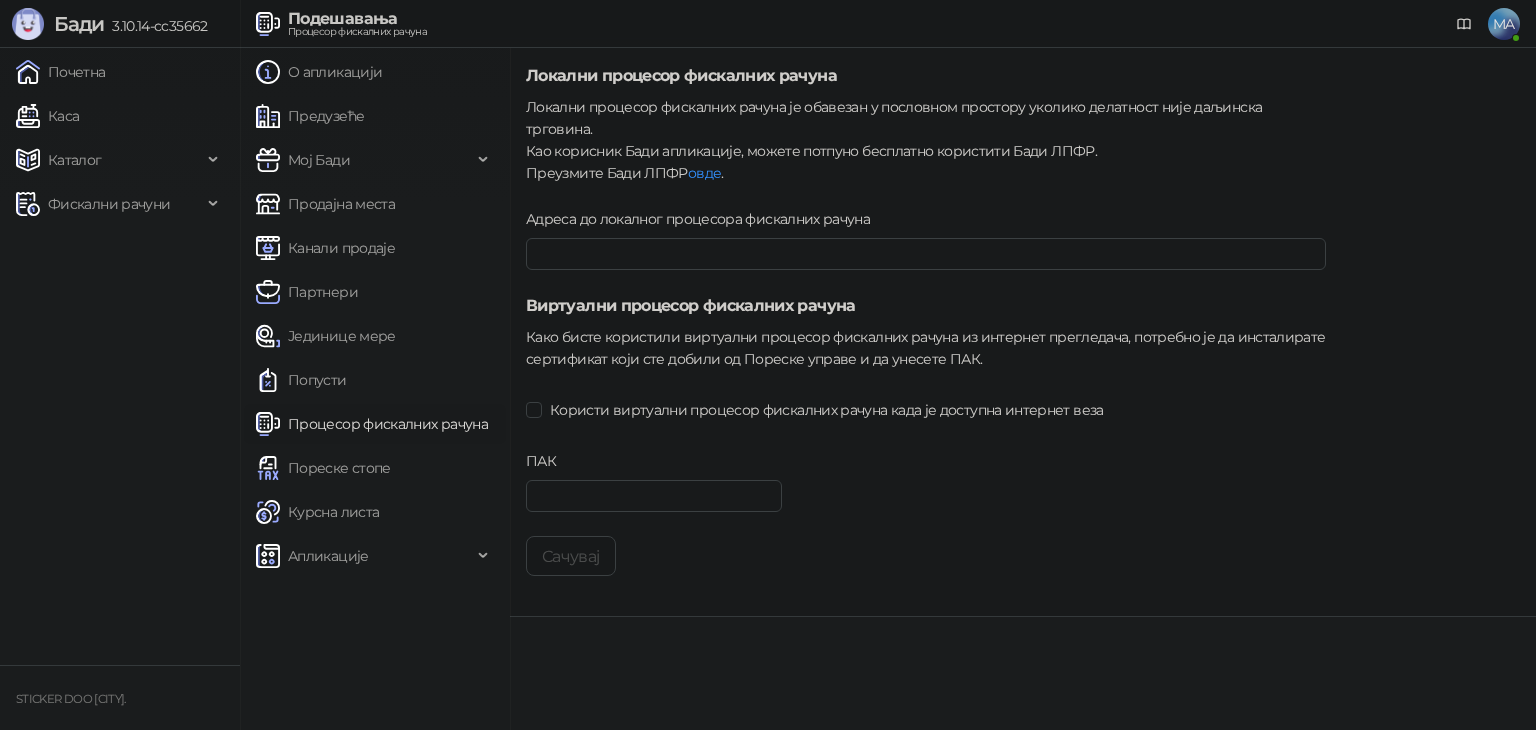 scroll, scrollTop: 0, scrollLeft: 0, axis: both 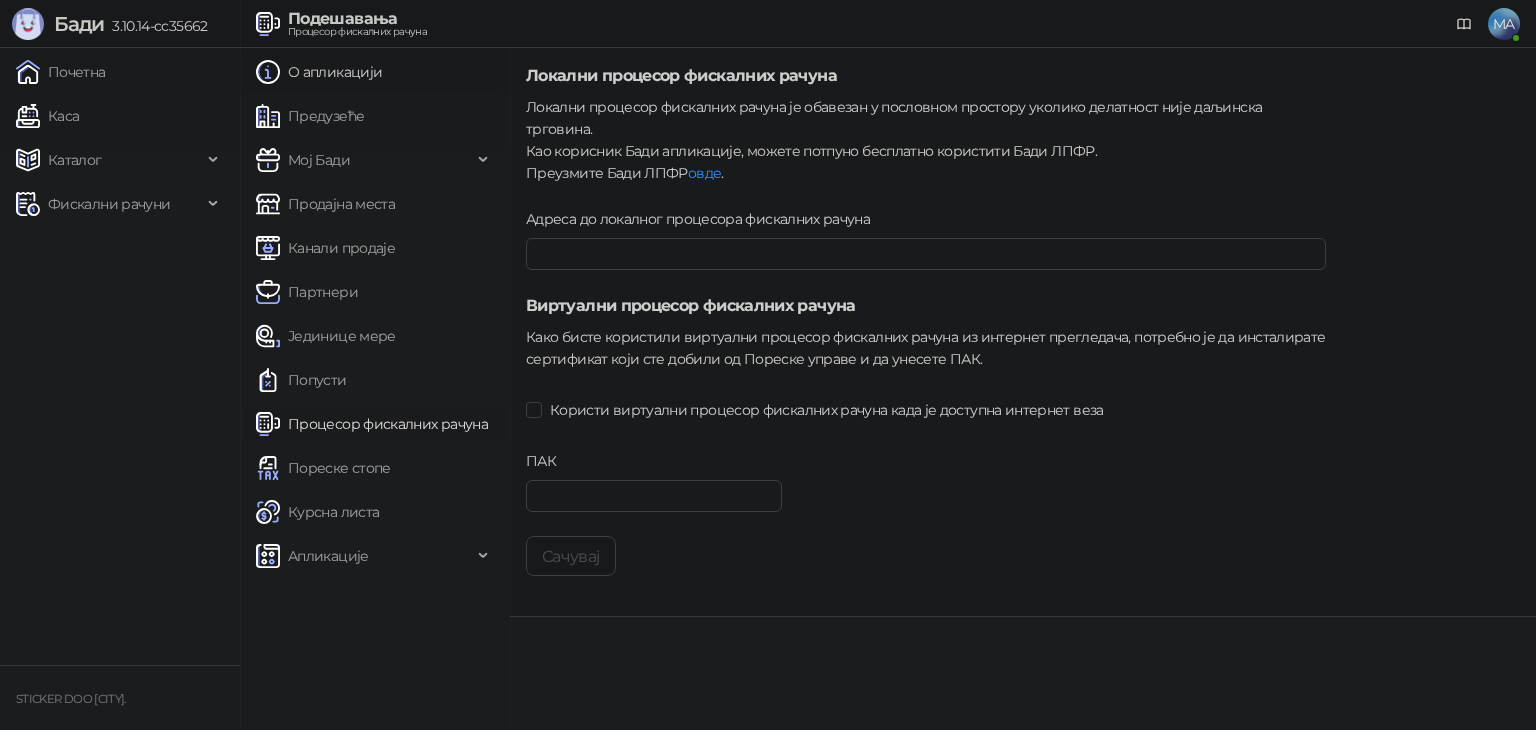 click on "О апликацији" at bounding box center [319, 72] 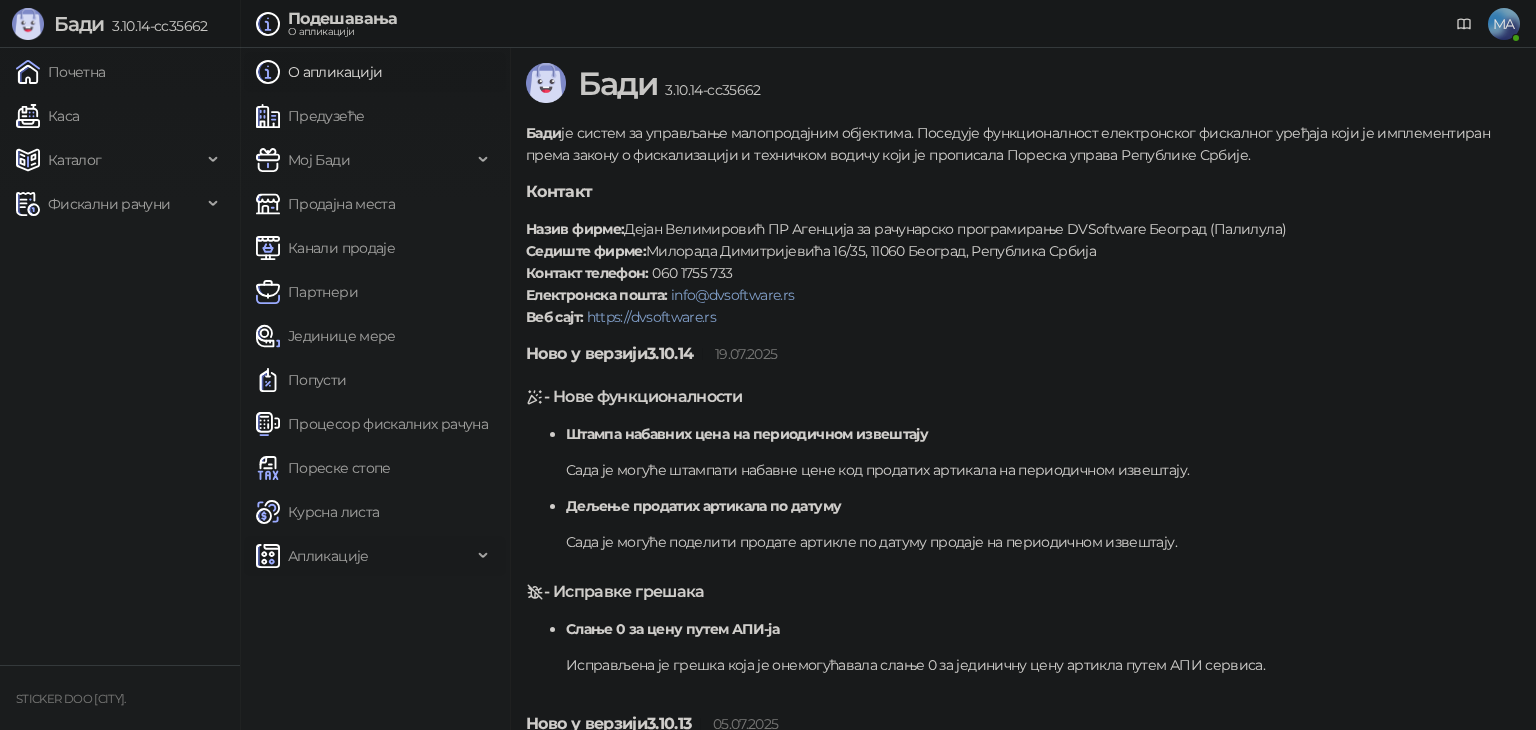 click on "Апликације" at bounding box center (328, 556) 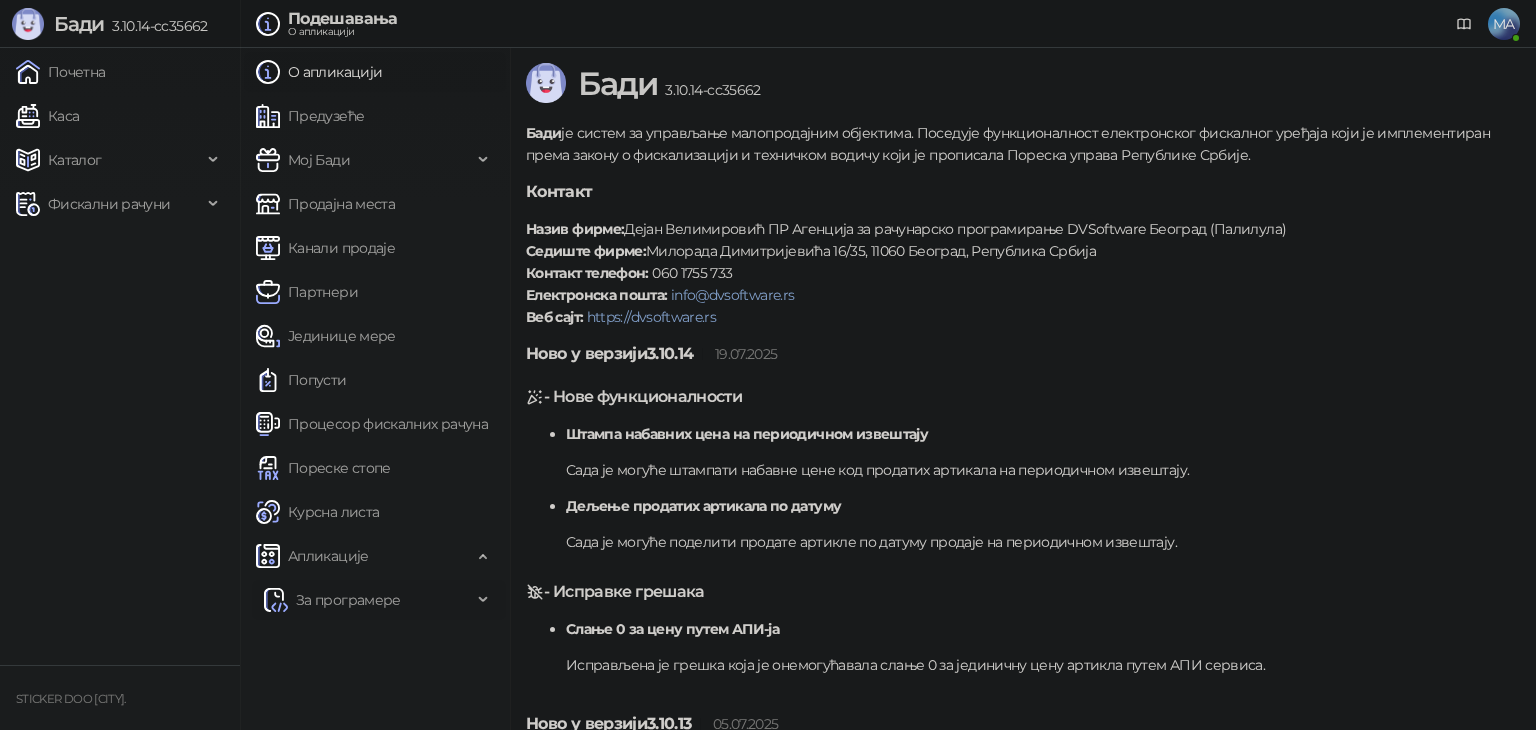click on "За програмере" at bounding box center (348, 600) 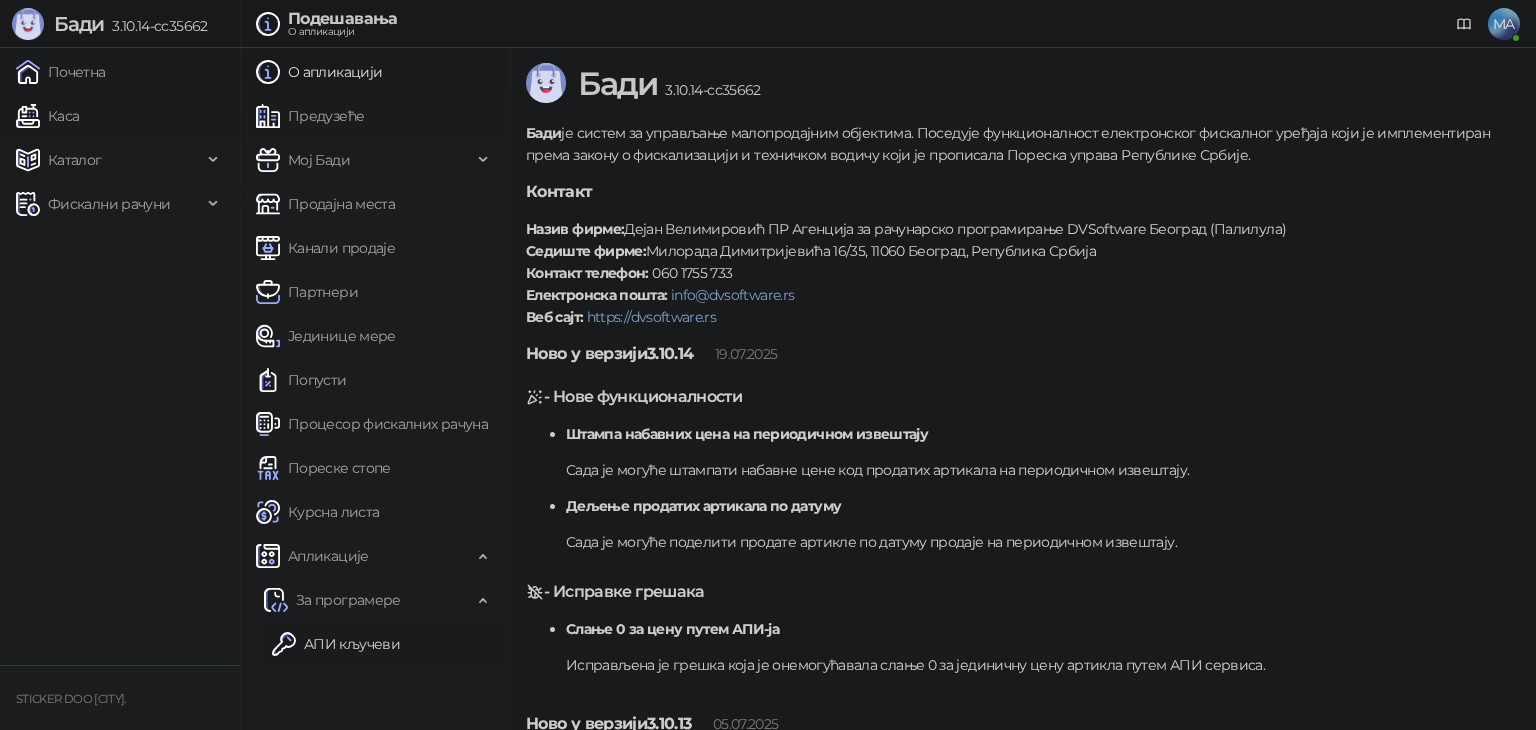 click on "АПИ кључеви" at bounding box center [336, 644] 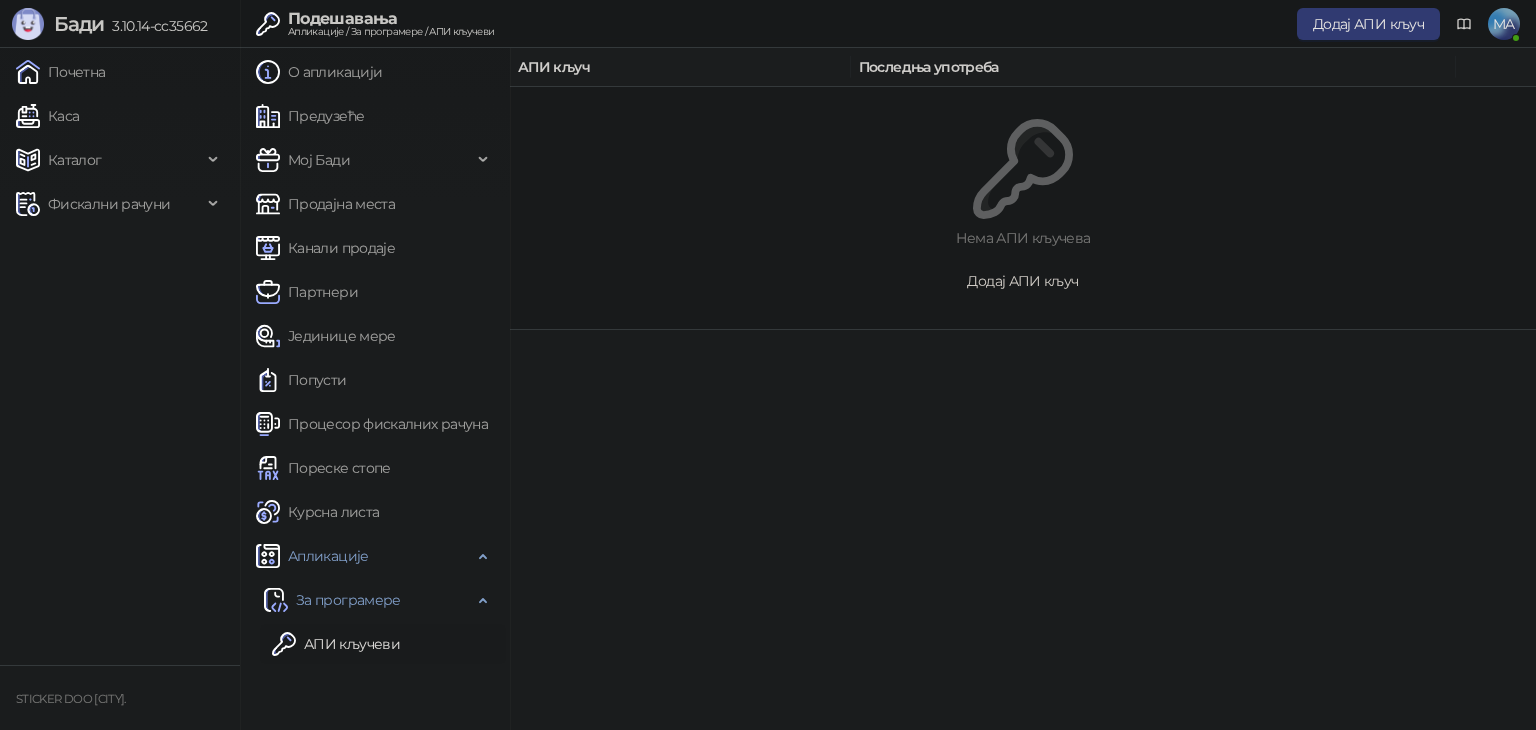click on "Додај АПИ кључ" at bounding box center (1022, 281) 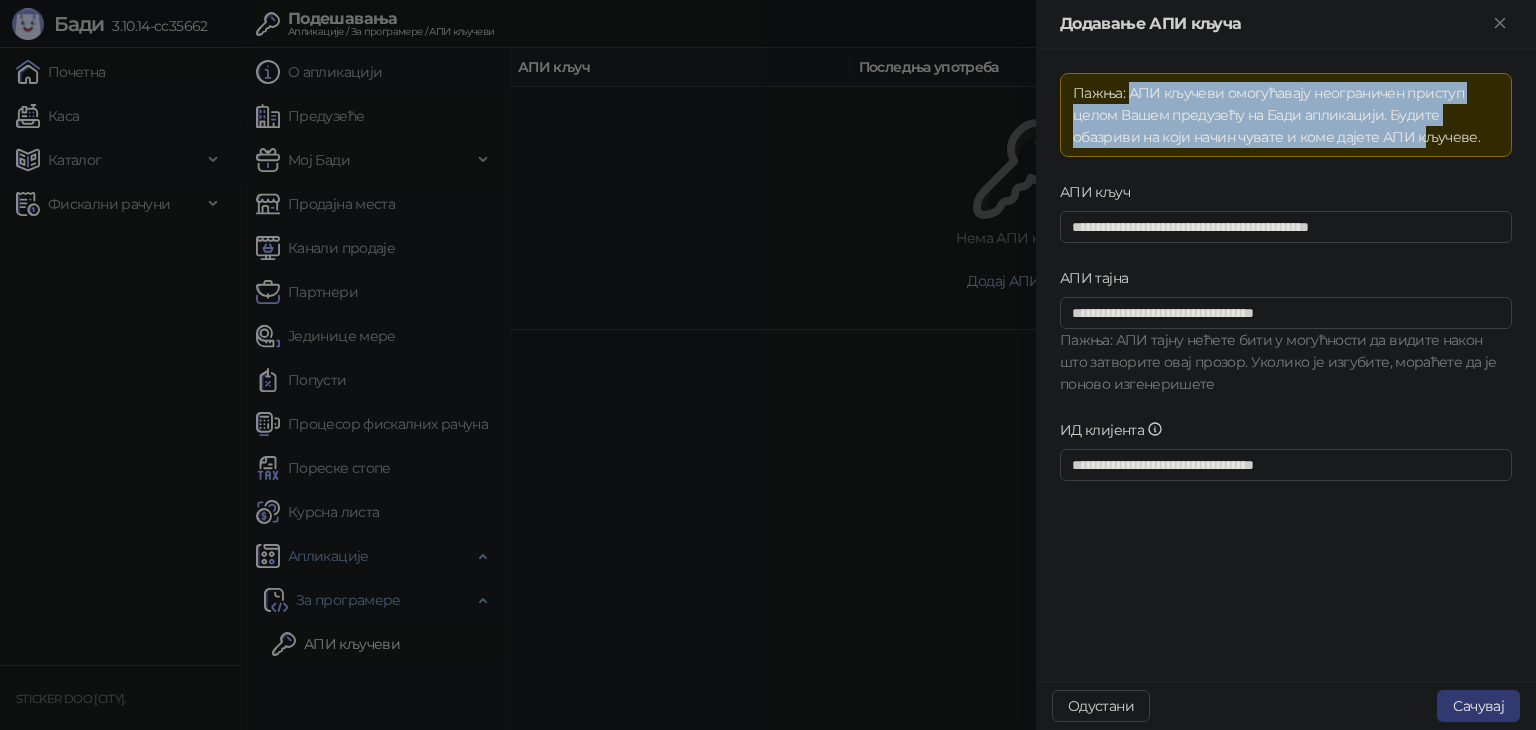 drag, startPoint x: 1131, startPoint y: 86, endPoint x: 1420, endPoint y: 126, distance: 291.75504 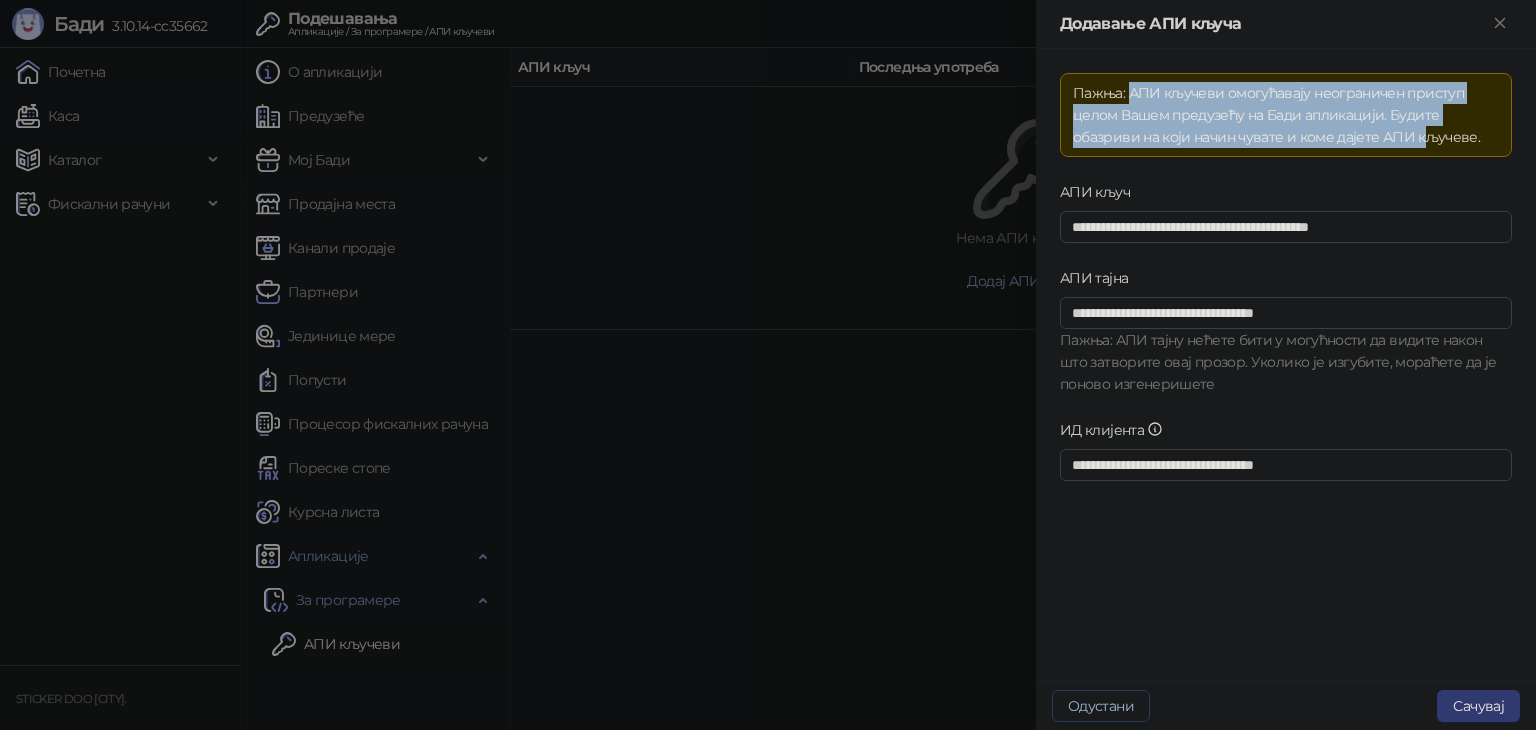 click on "Одустани" at bounding box center [1101, 706] 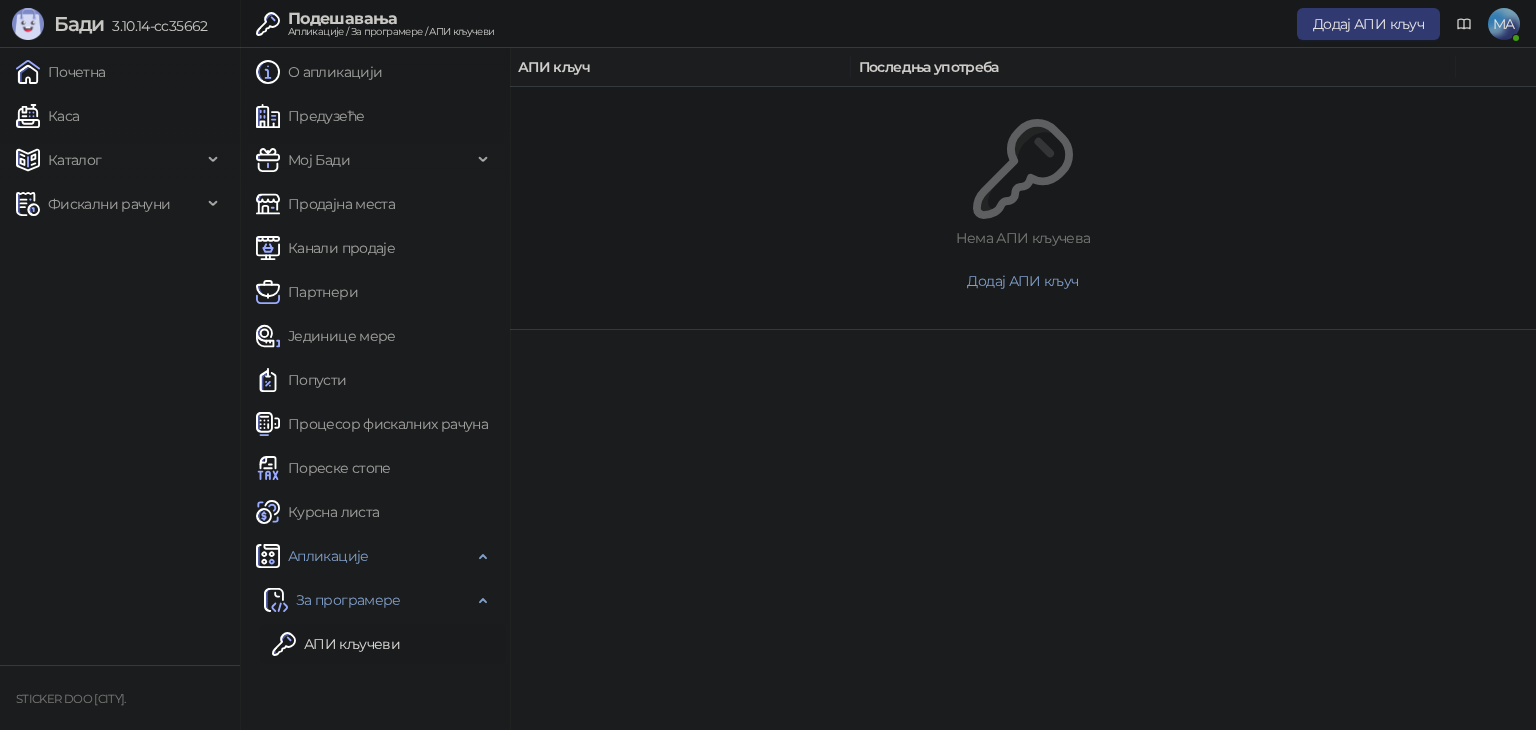 click on "MA" at bounding box center [1504, 24] 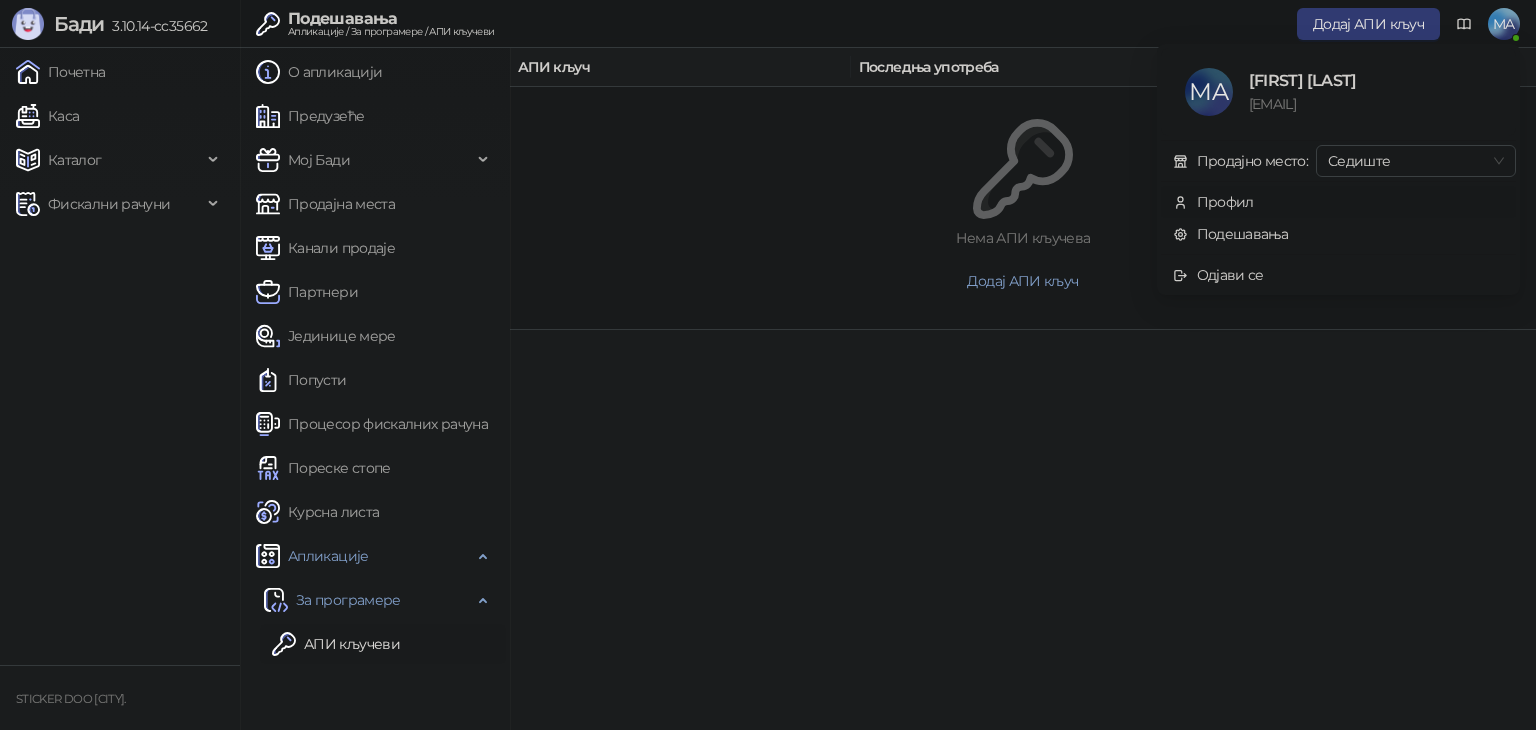 click on "Профил" at bounding box center [1225, 202] 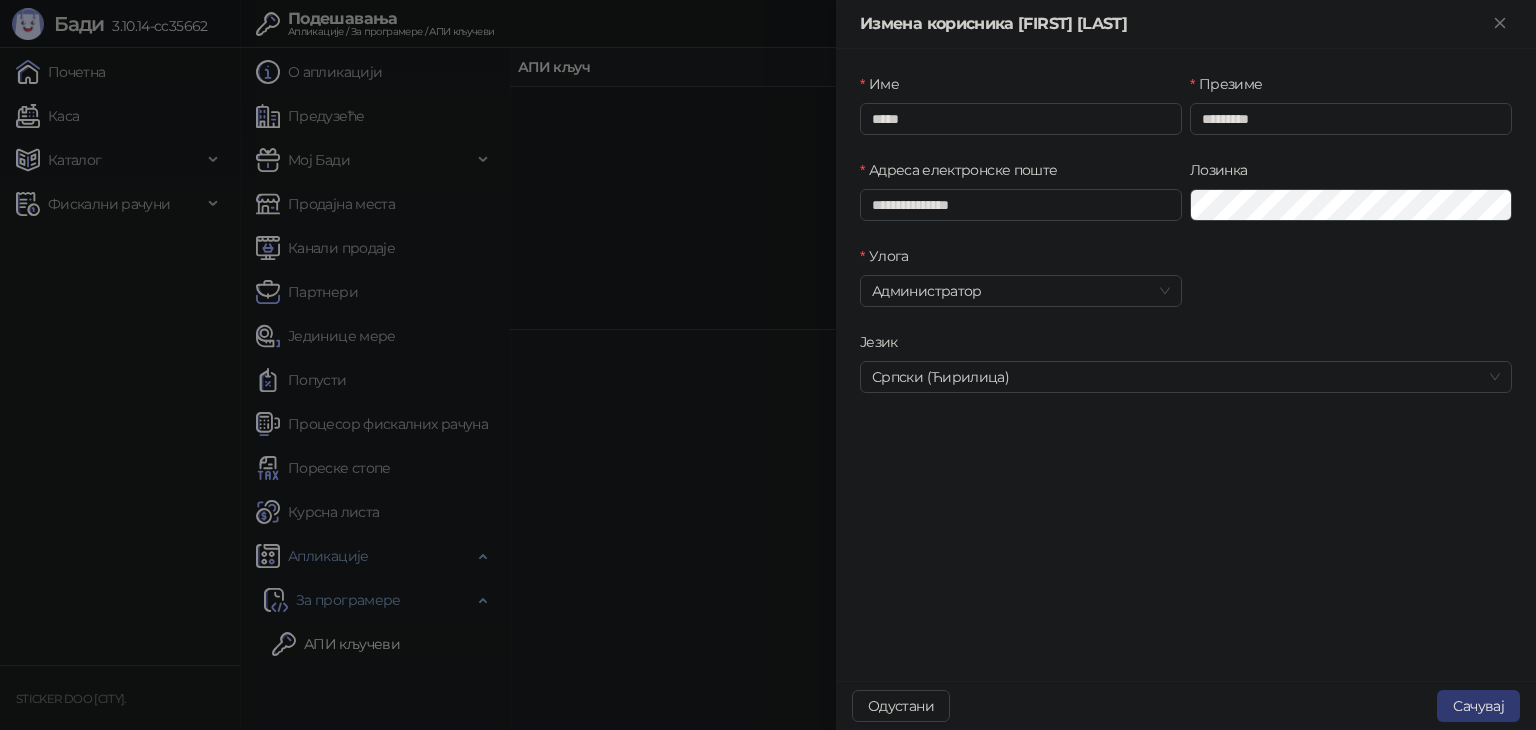 type on "**********" 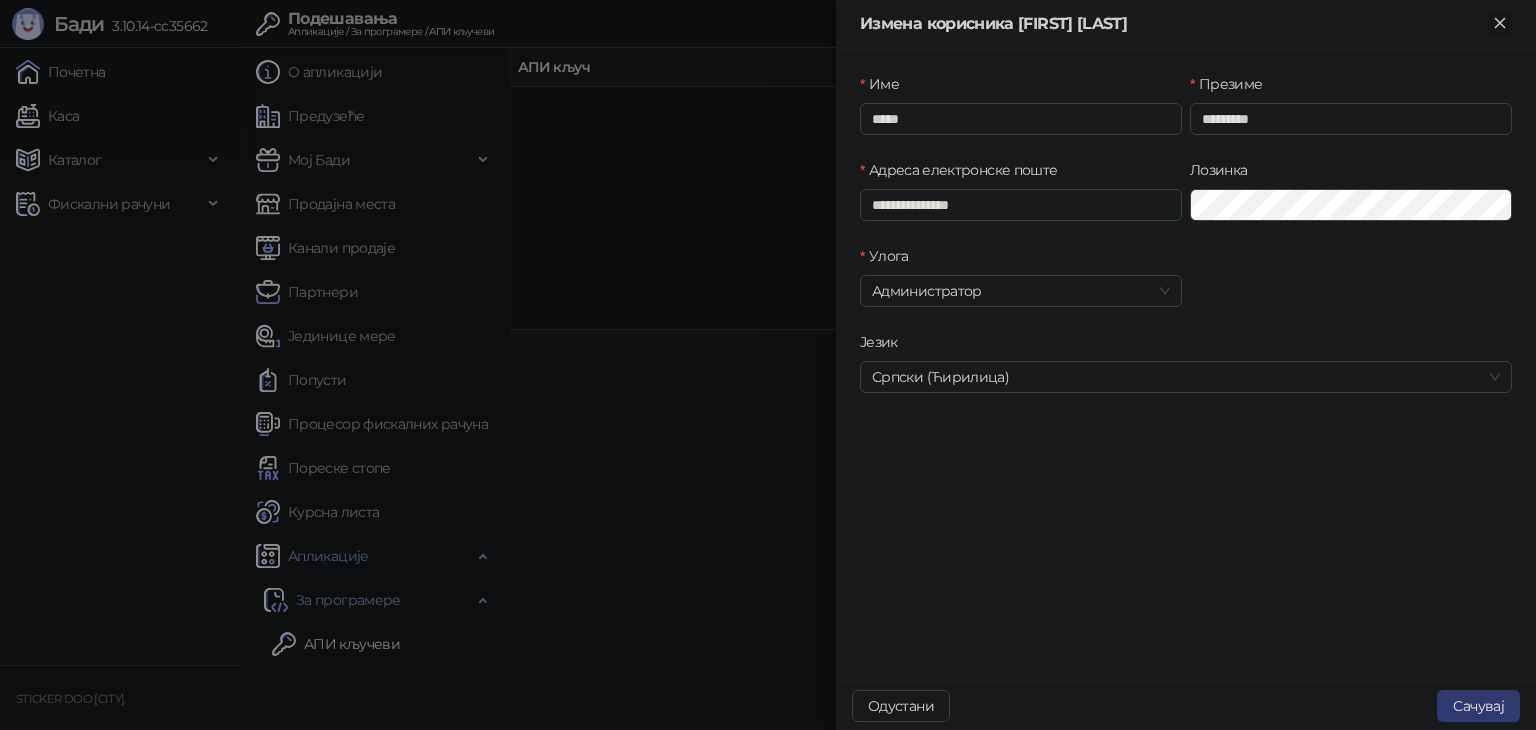 click 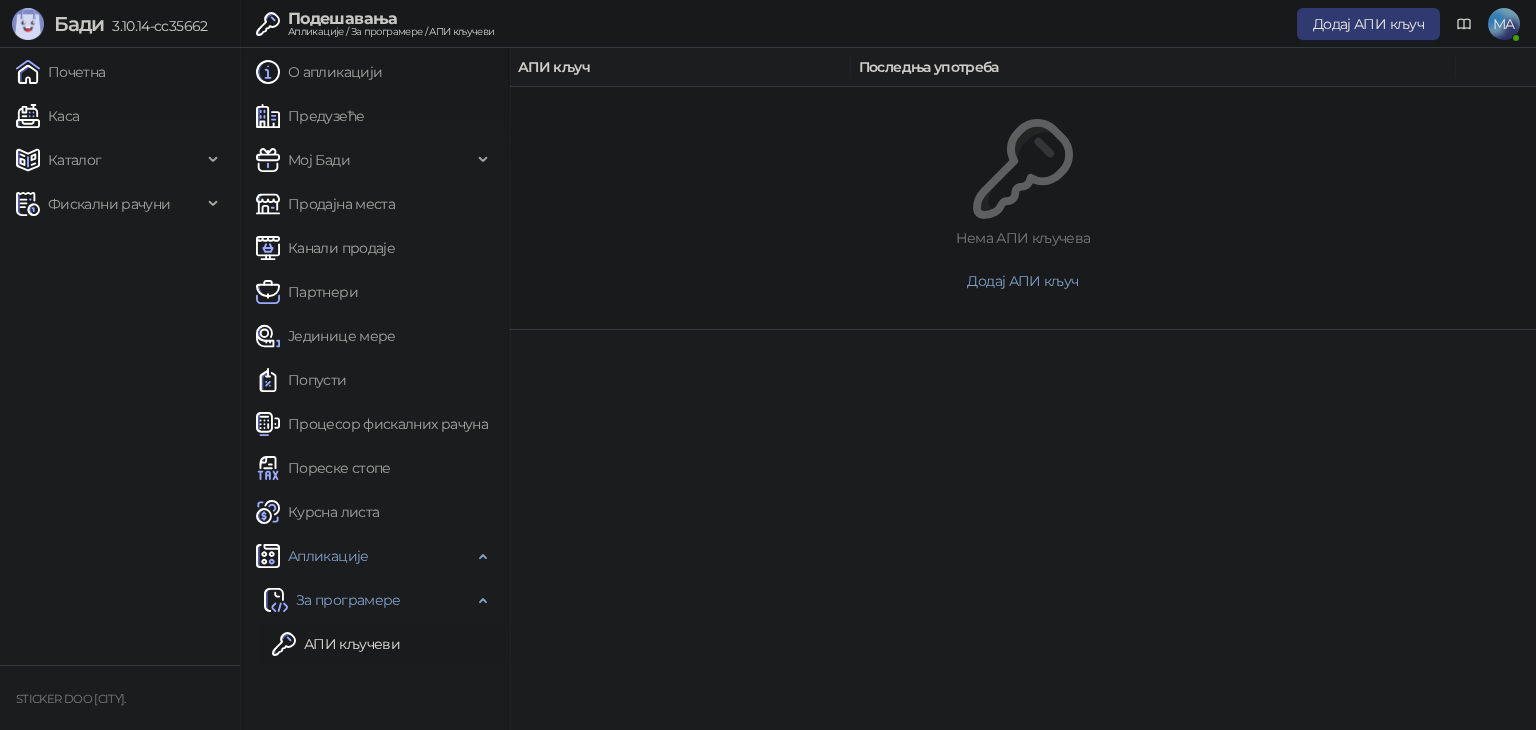 click on "MA" at bounding box center (1504, 24) 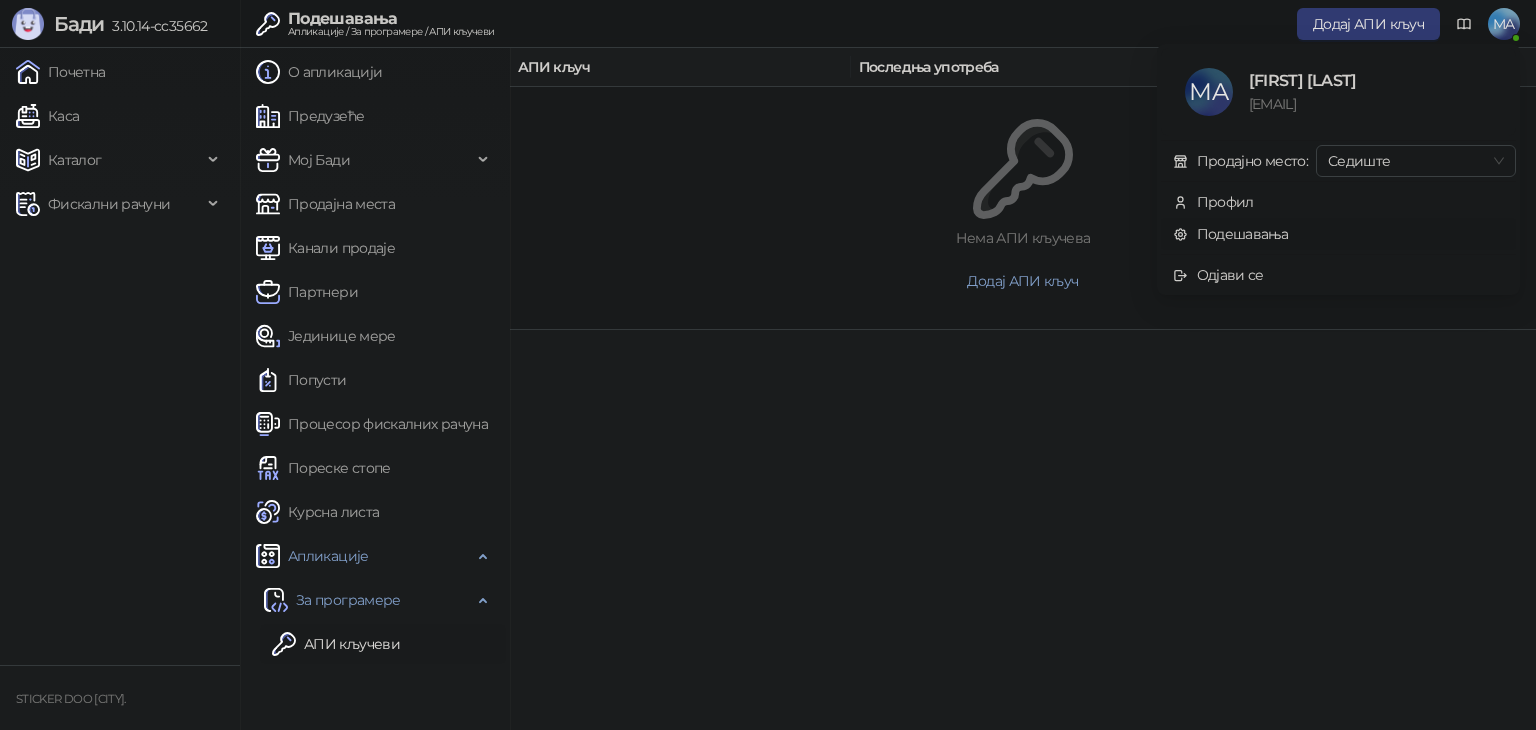 click on "Подешавања" at bounding box center [1231, 234] 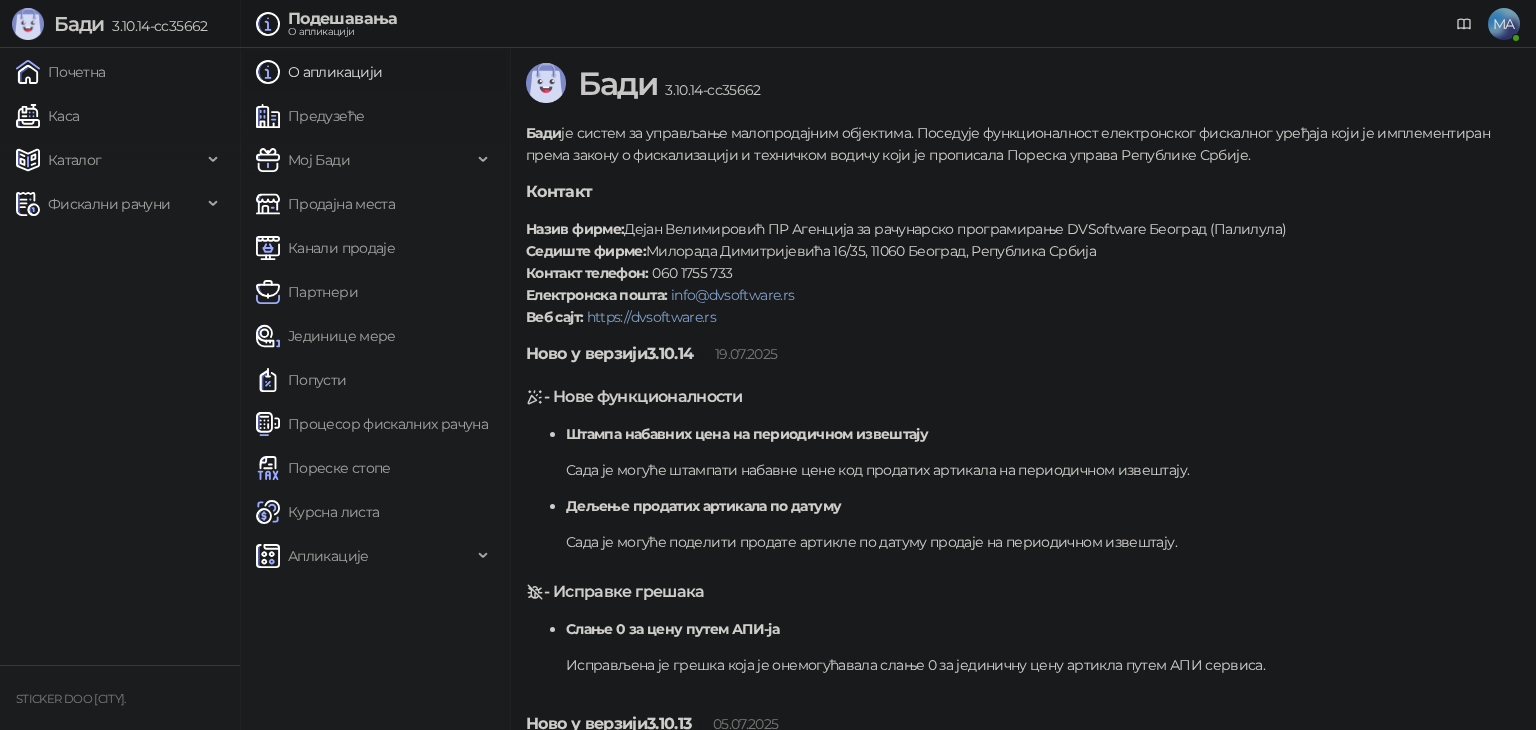 click on "О апликацији" at bounding box center (319, 72) 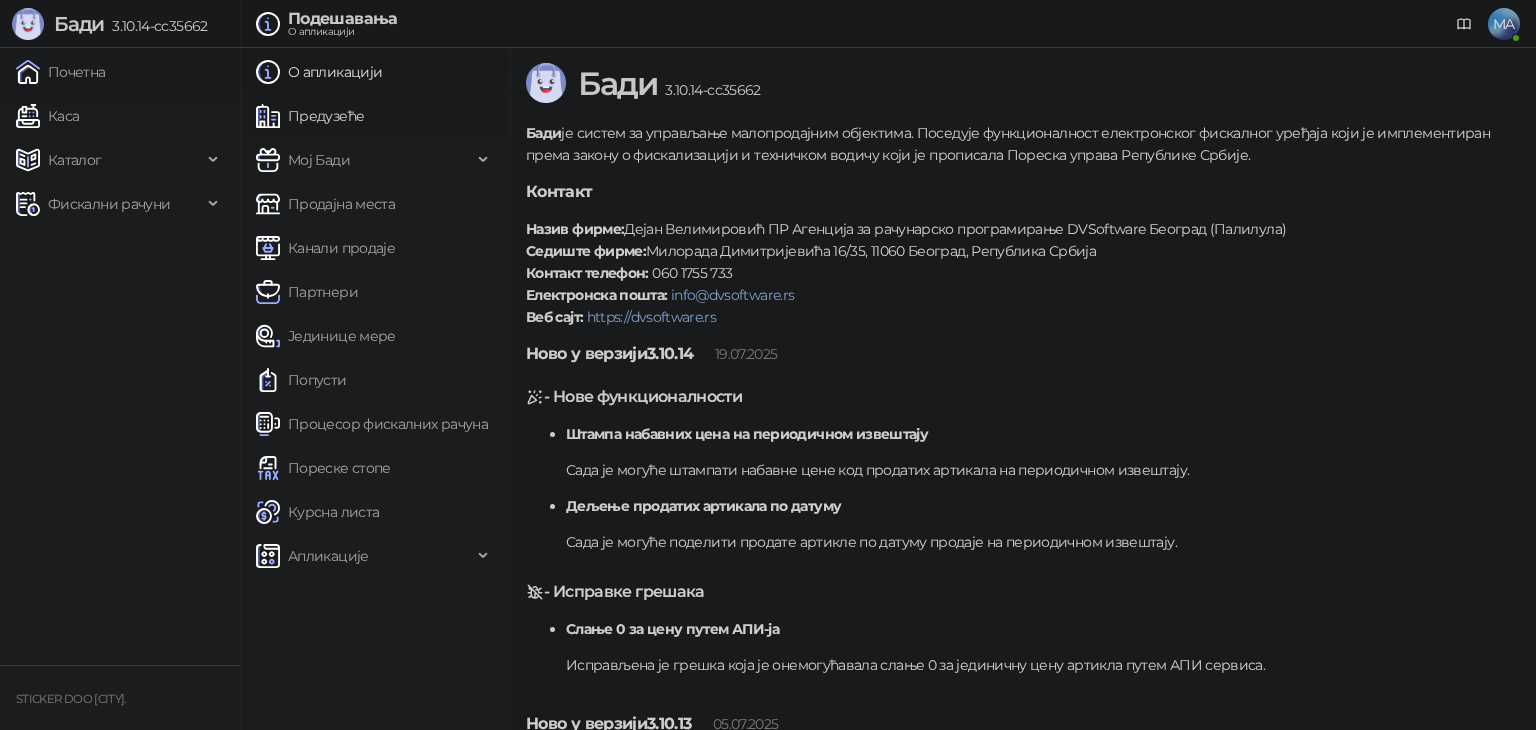click on "Предузеће" at bounding box center (310, 116) 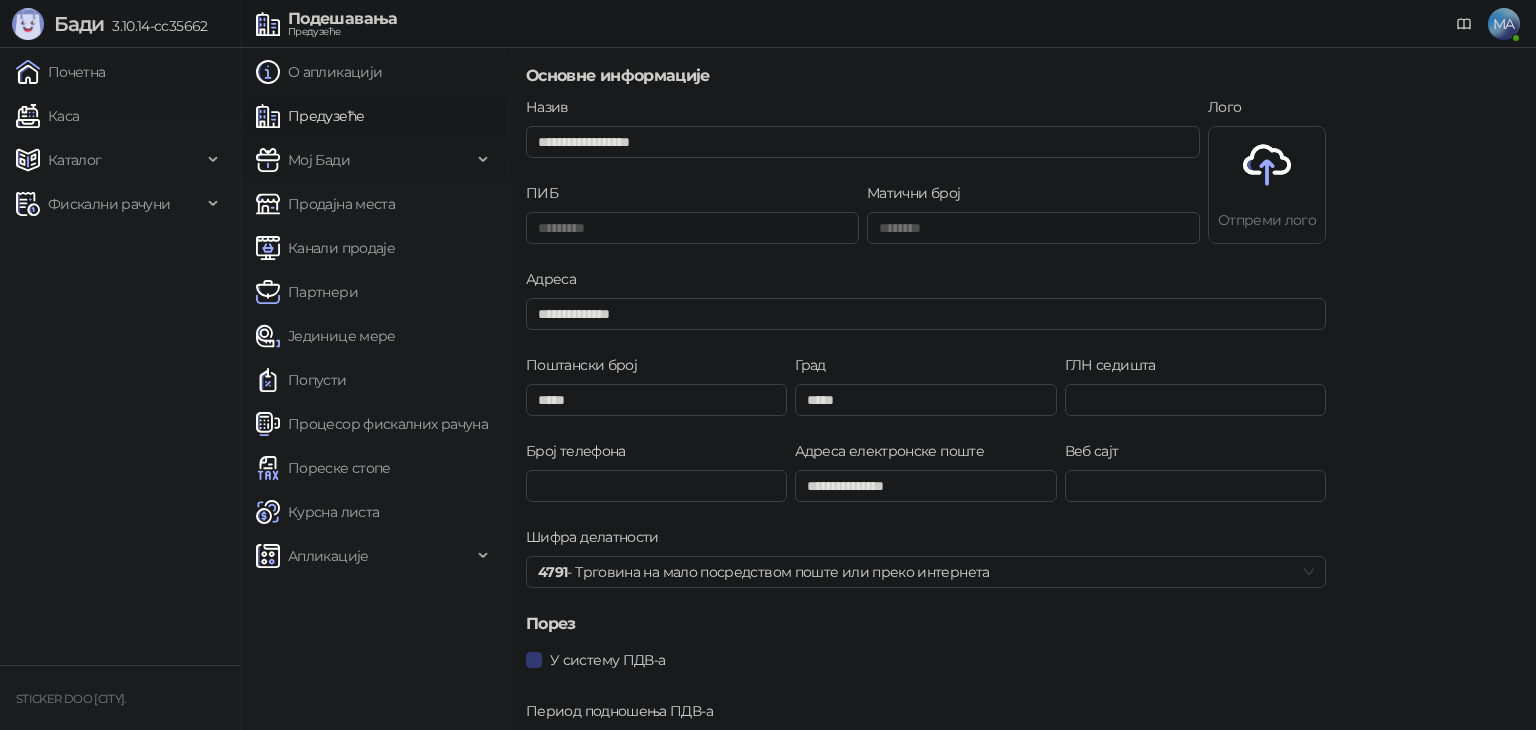 click at bounding box center [485, 160] 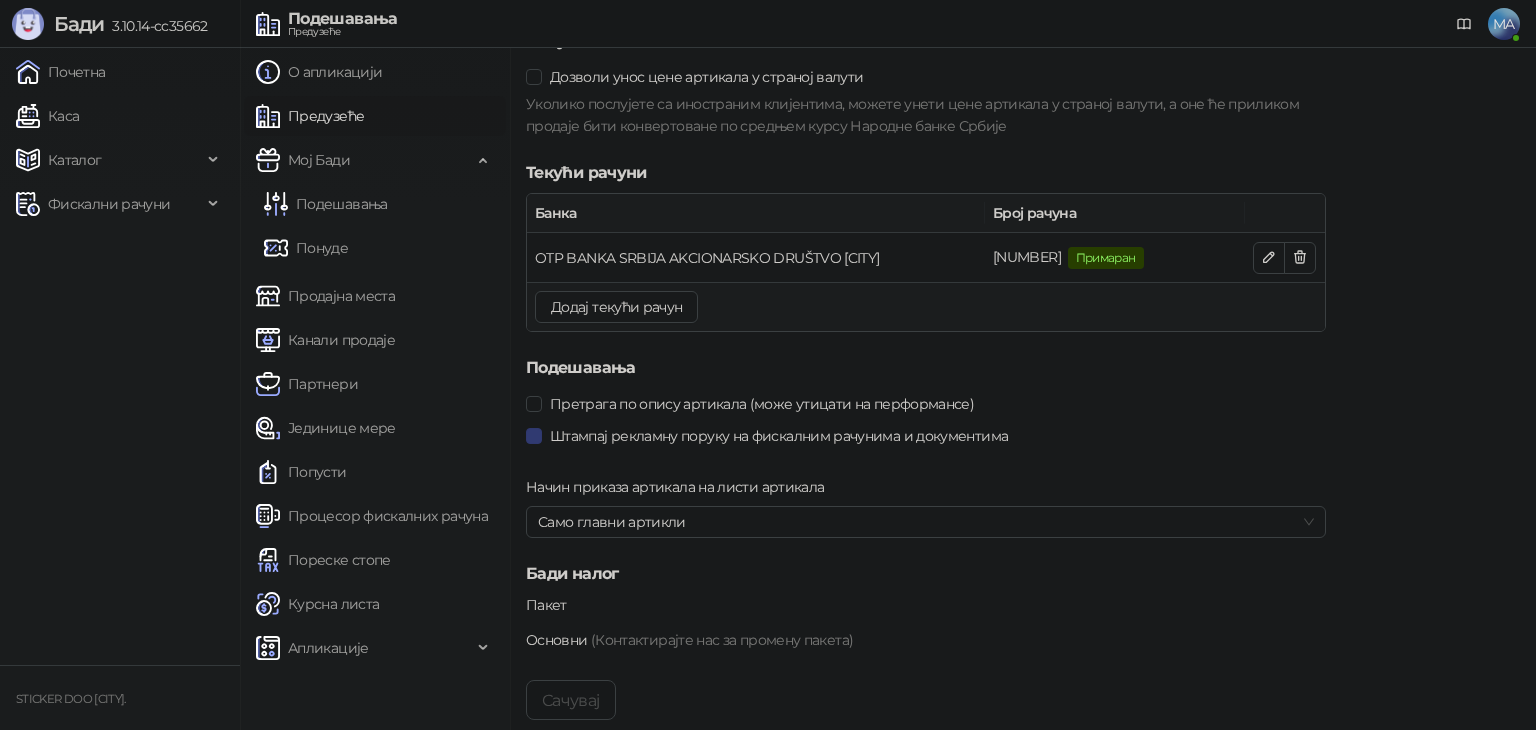 scroll, scrollTop: 2032, scrollLeft: 0, axis: vertical 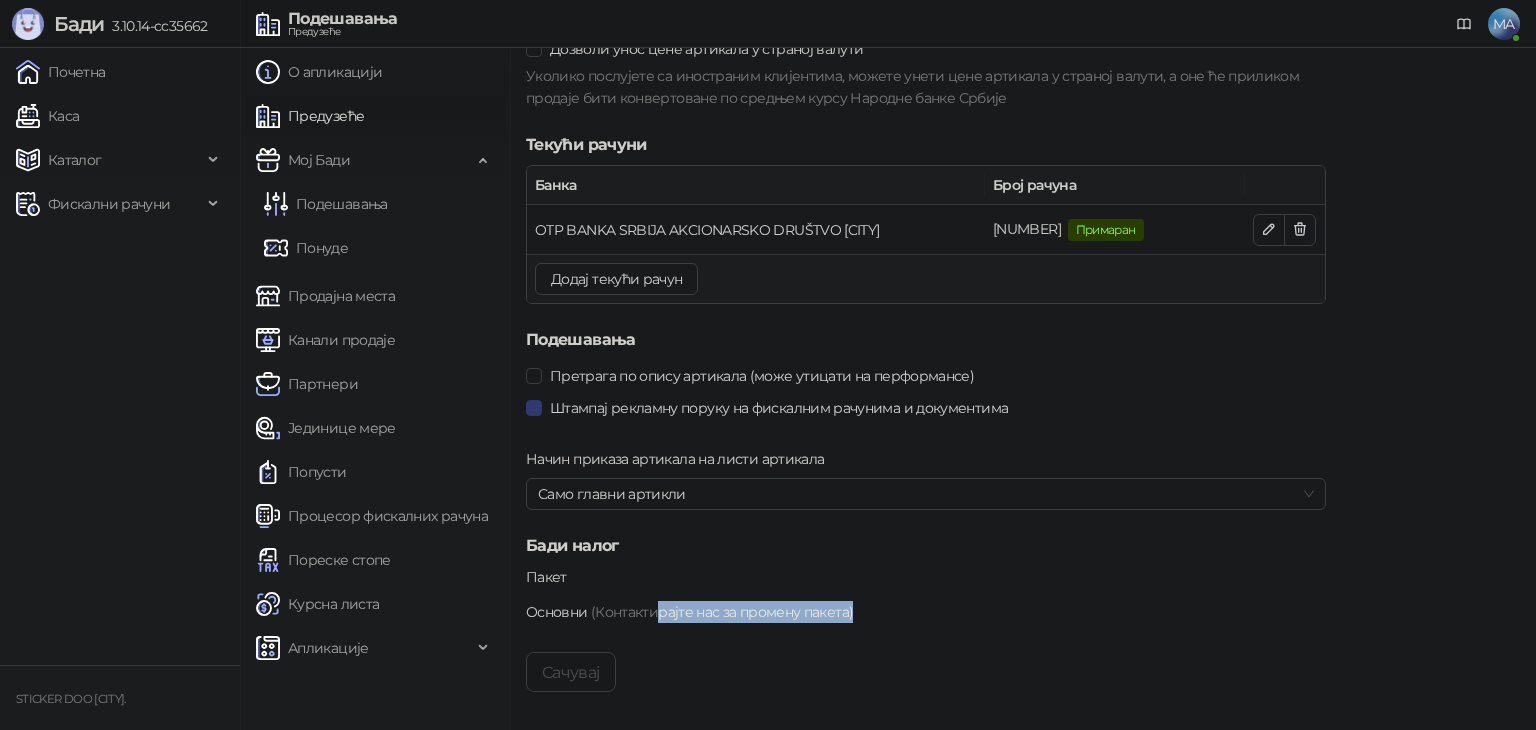 drag, startPoint x: 659, startPoint y: 603, endPoint x: 861, endPoint y: 601, distance: 202.0099 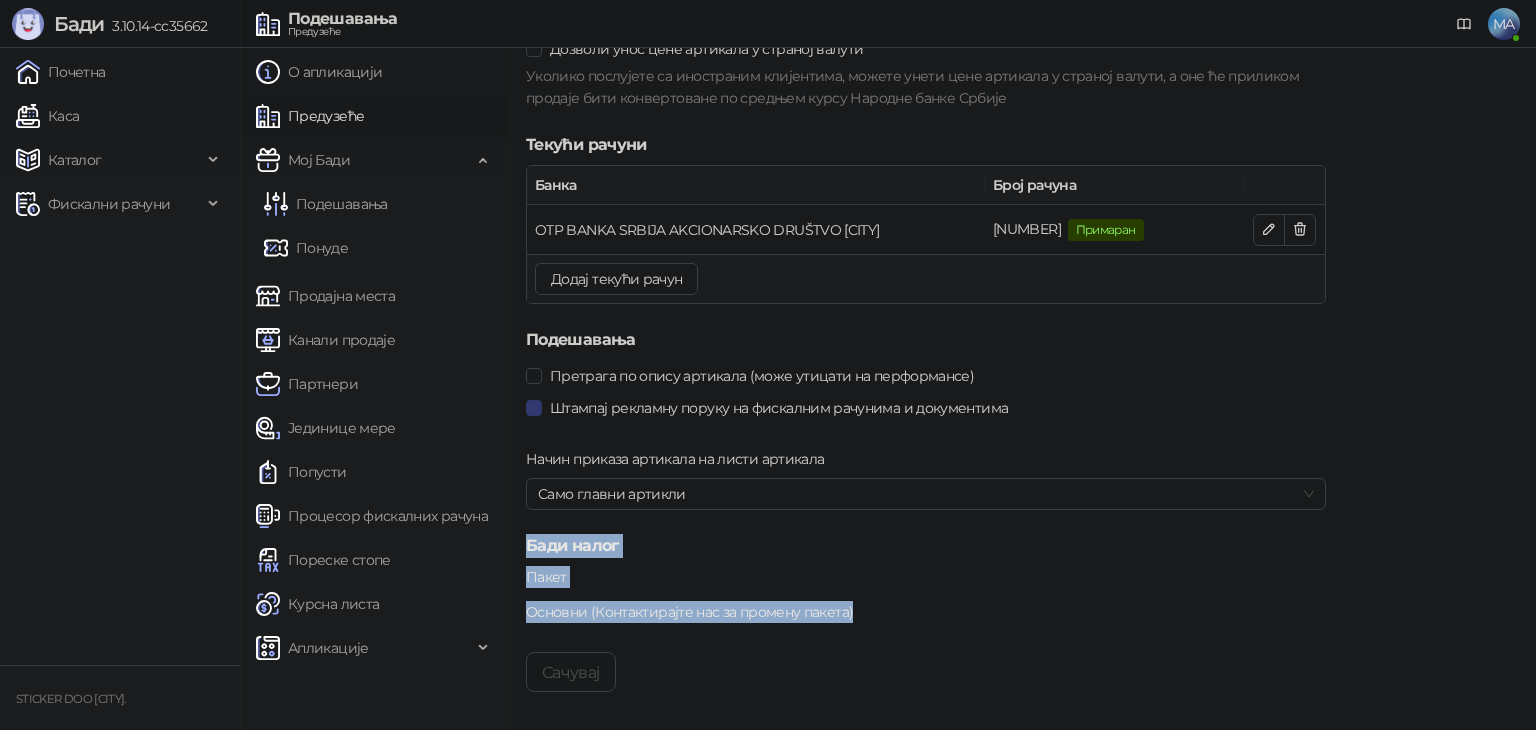 drag, startPoint x: 857, startPoint y: 602, endPoint x: 524, endPoint y: 549, distance: 337.19135 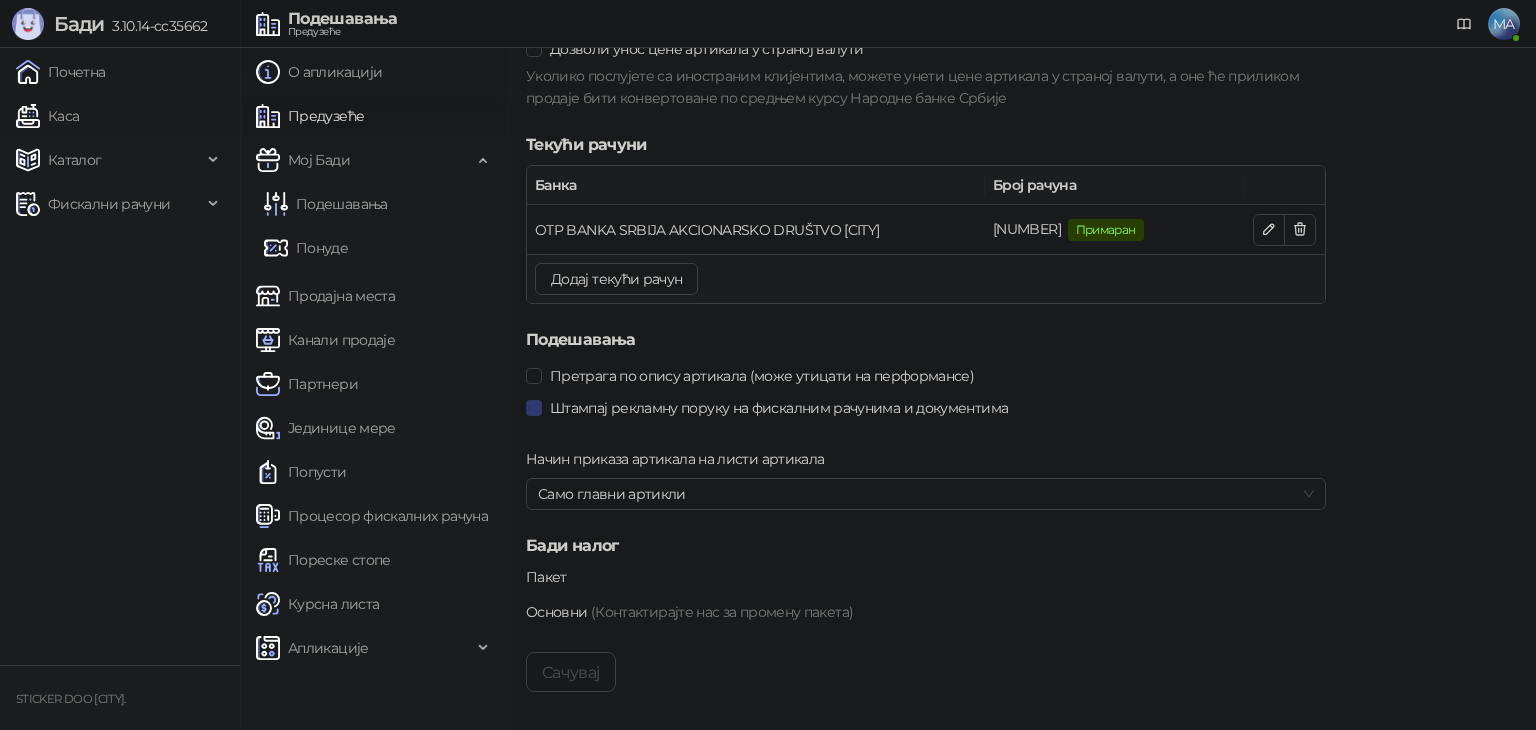 drag, startPoint x: 338, startPoint y: 117, endPoint x: 336, endPoint y: 128, distance: 11.18034 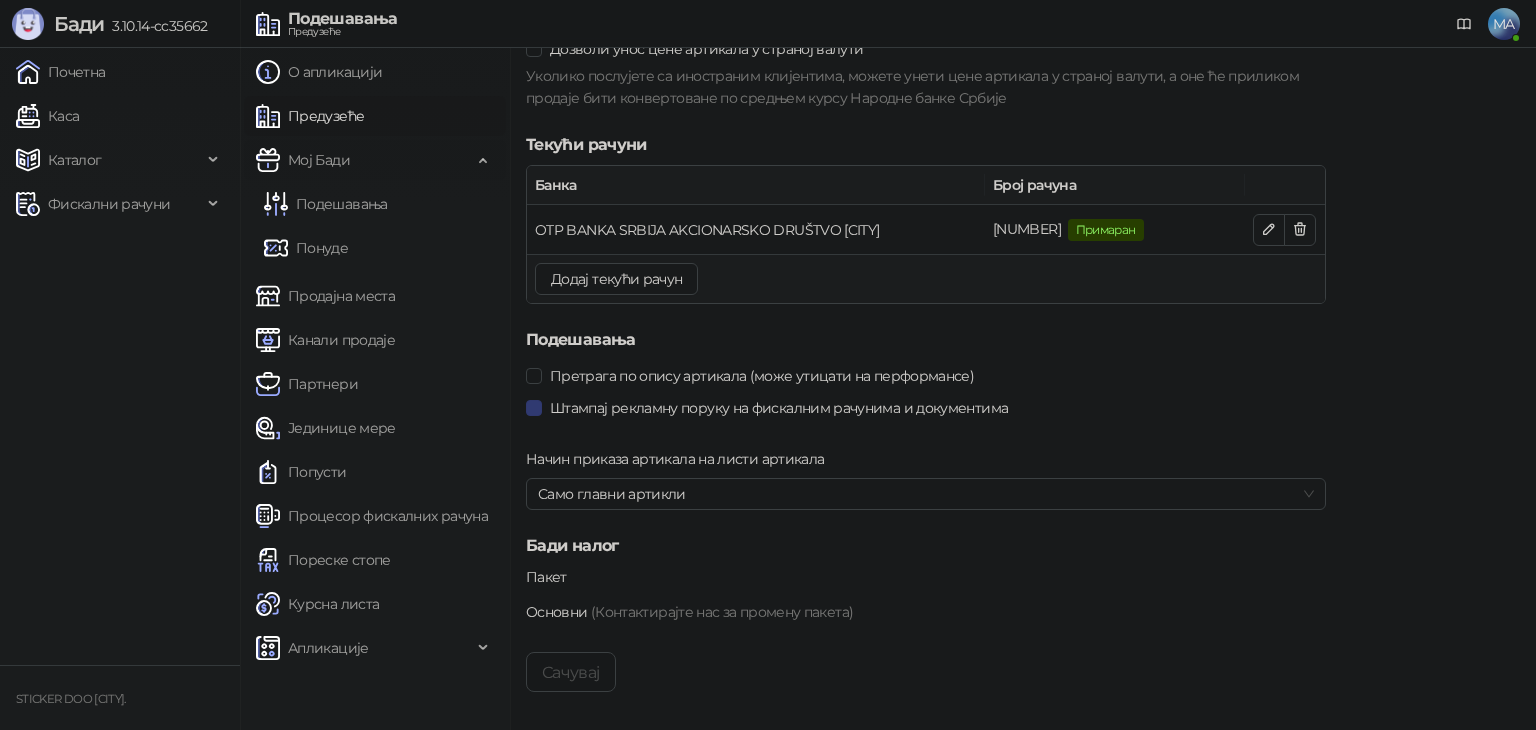 click on "Мој Бади" at bounding box center [319, 160] 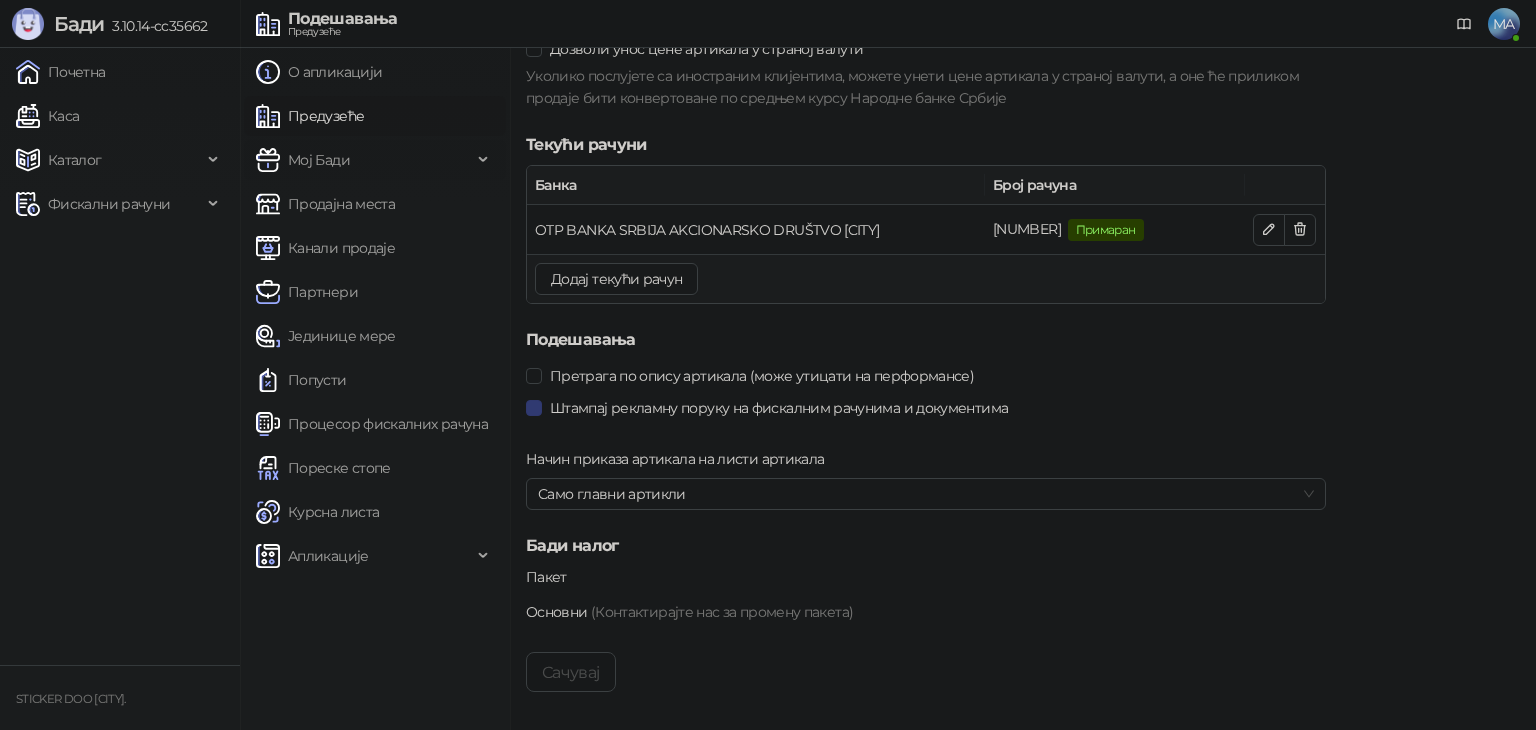 click on "Мој Бади" at bounding box center (319, 160) 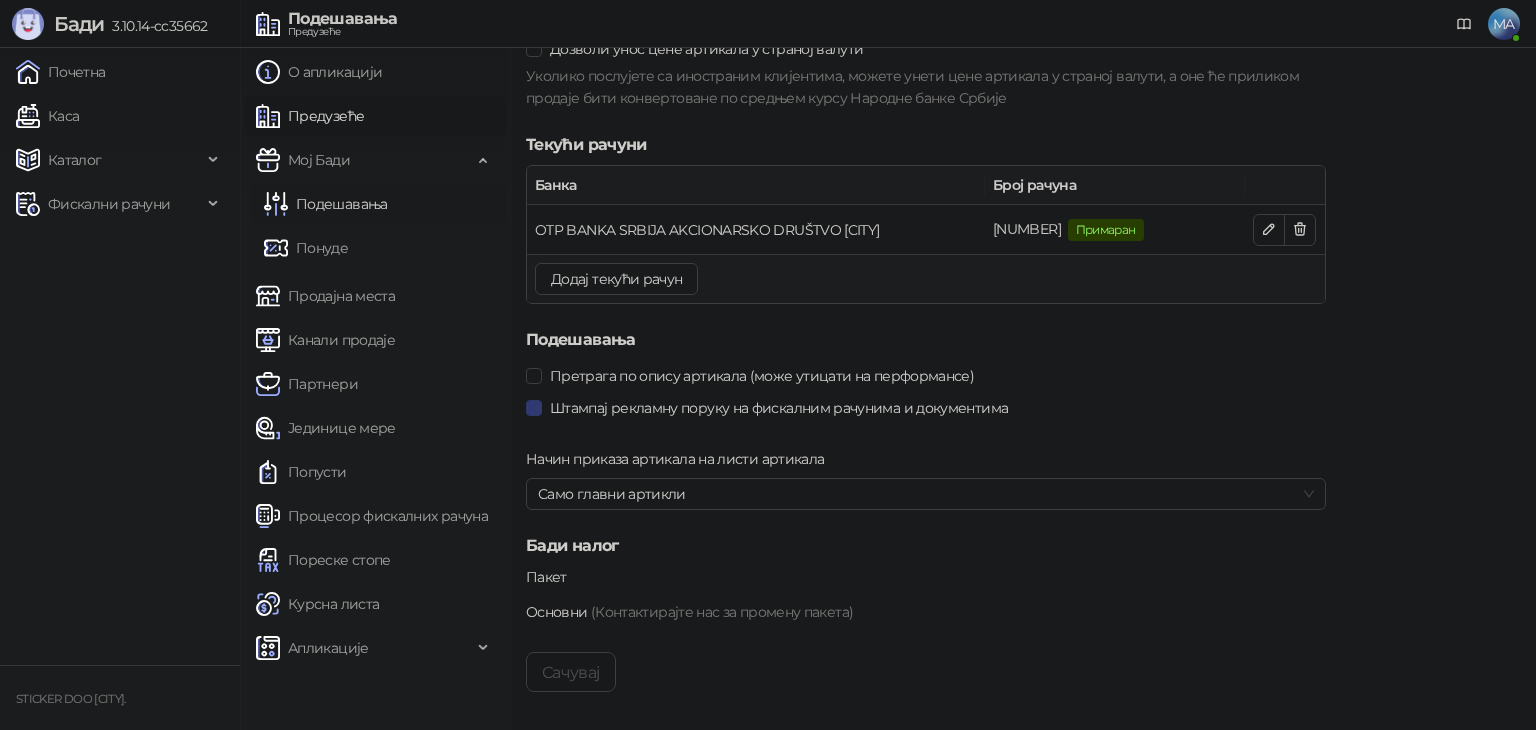 click on "Подешавања" at bounding box center (326, 204) 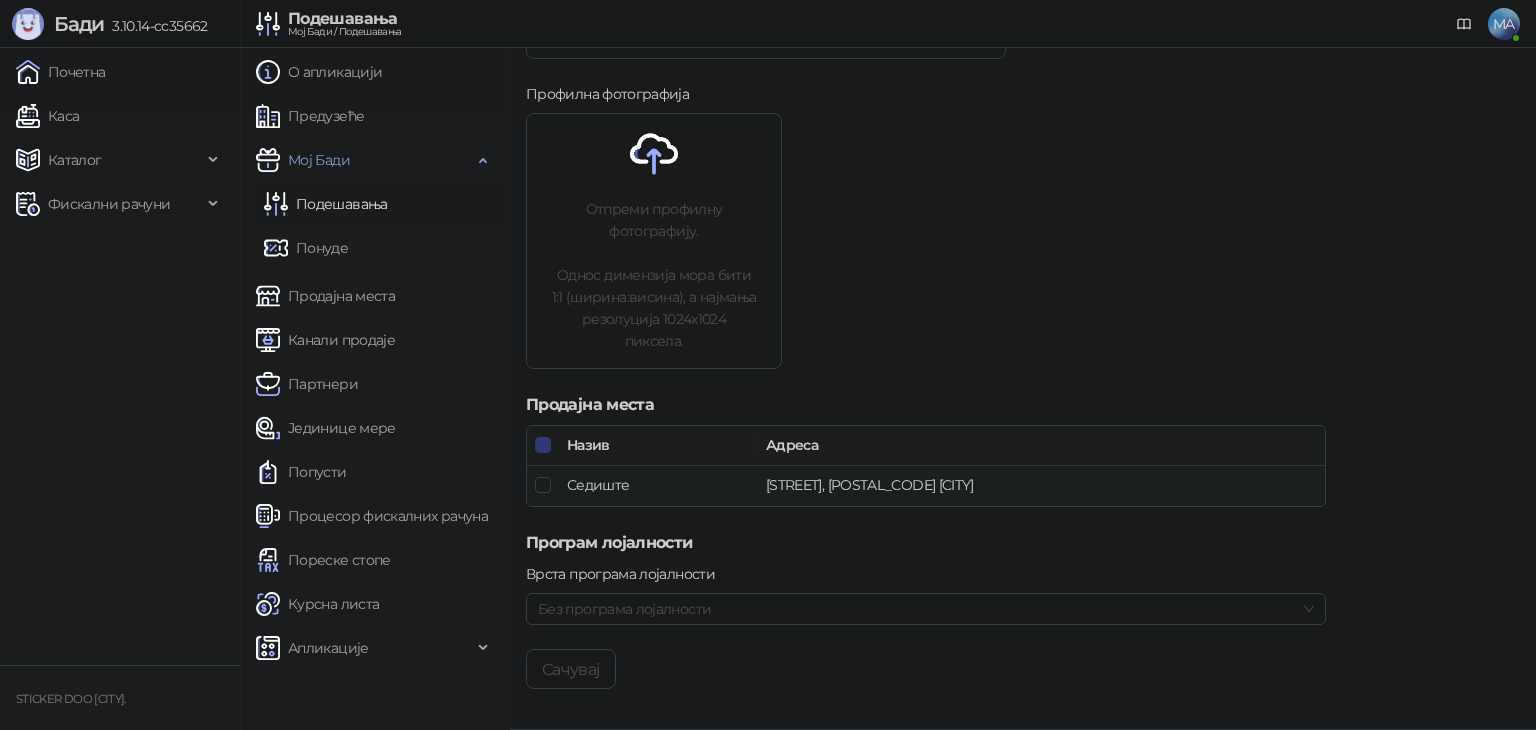 scroll, scrollTop: 788, scrollLeft: 0, axis: vertical 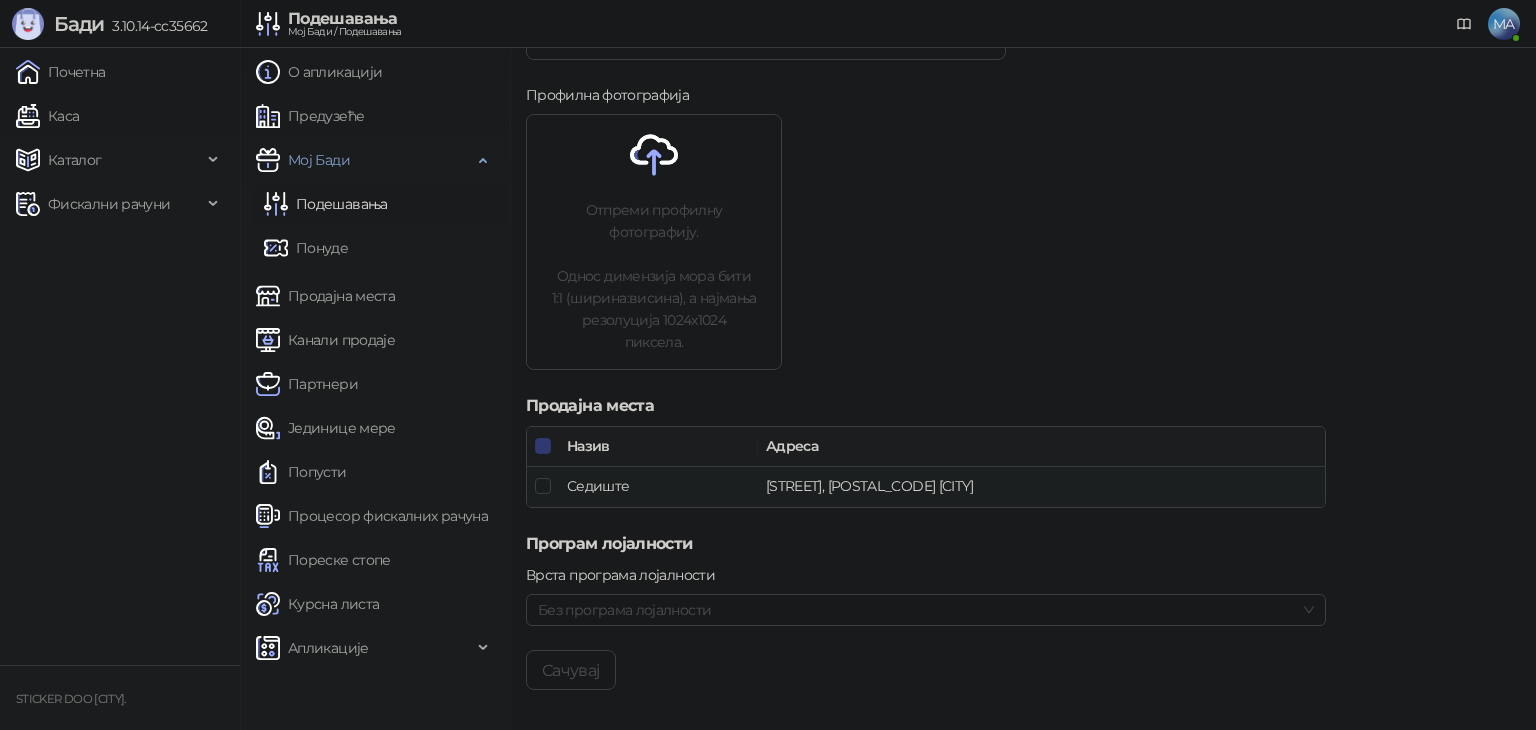click on "Подешавања" at bounding box center [326, 204] 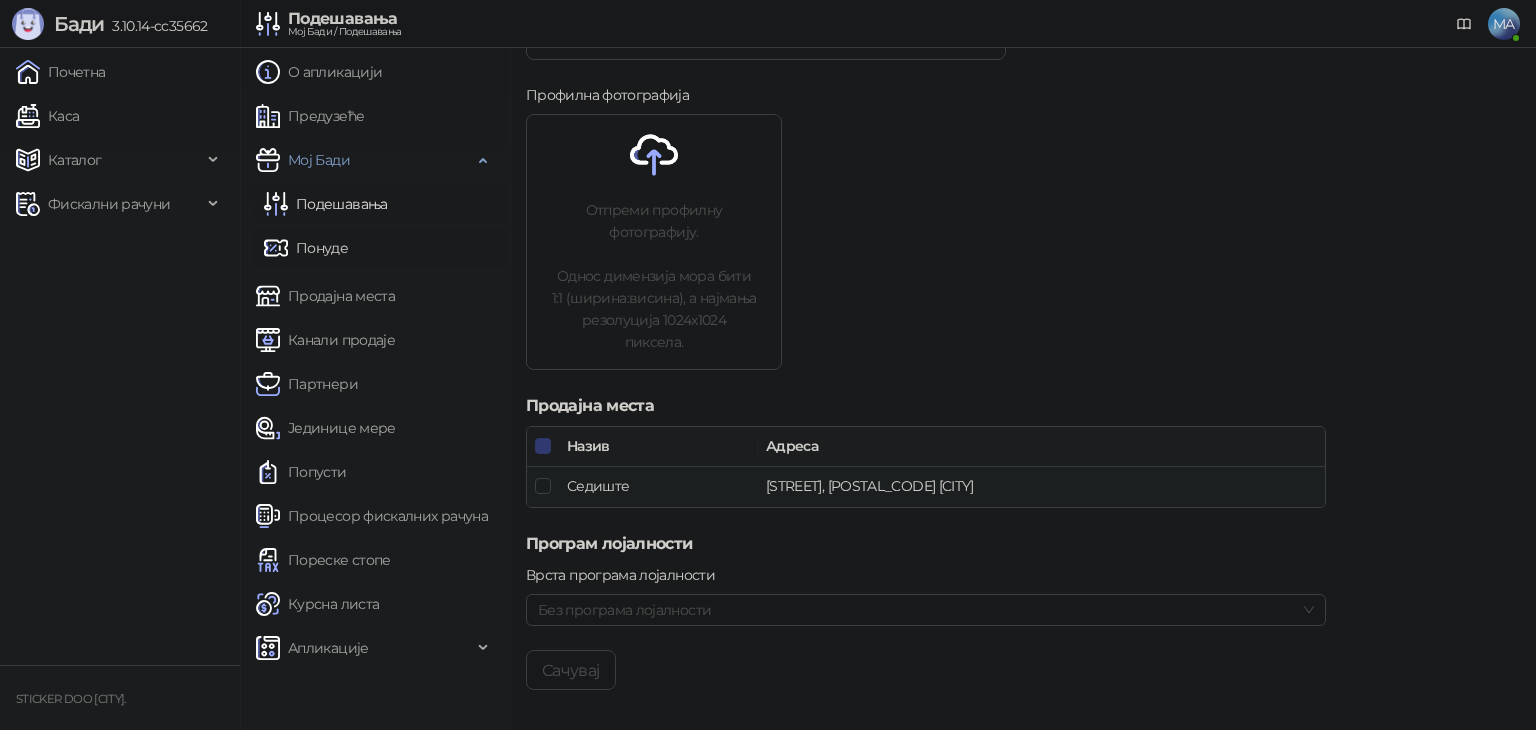 click on "Понуде" at bounding box center [306, 248] 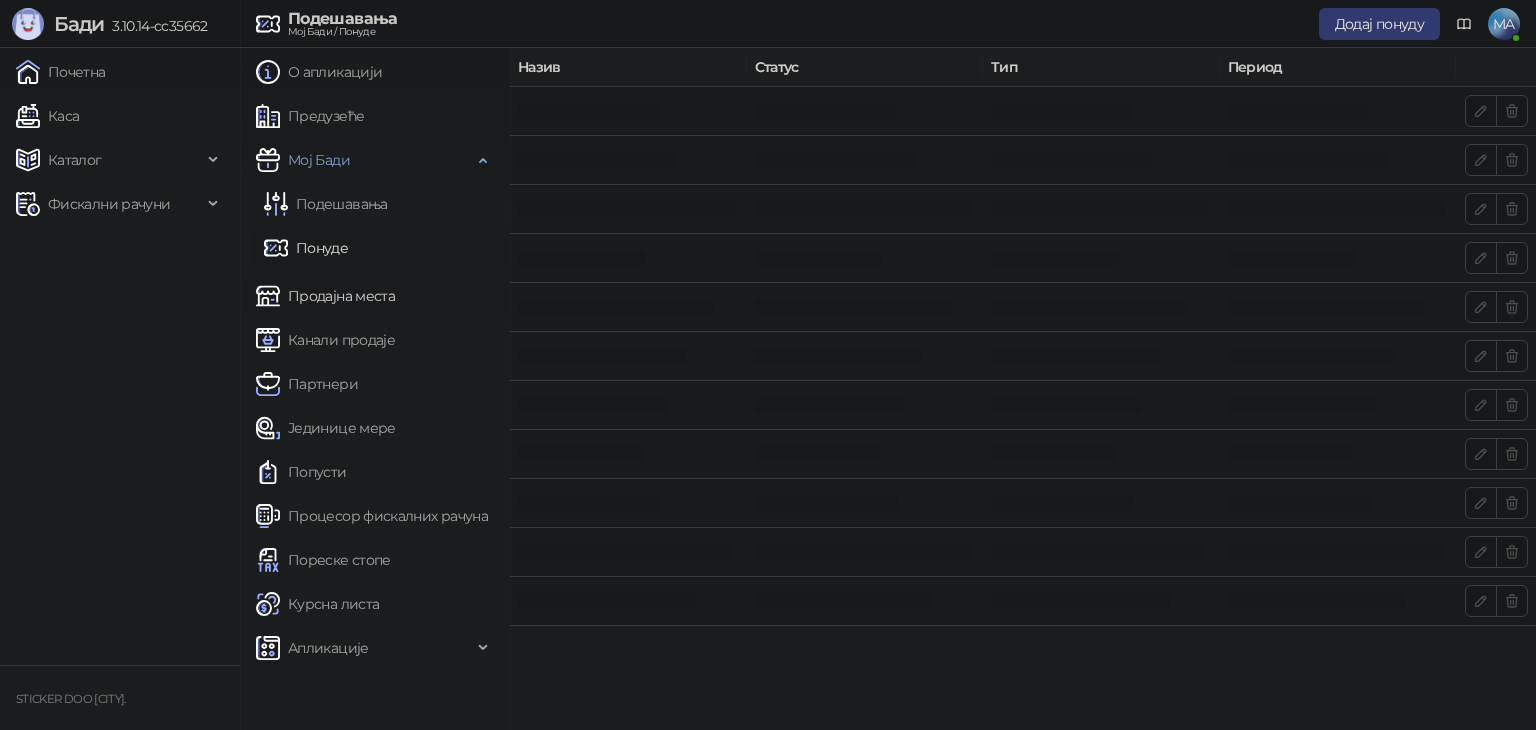 scroll, scrollTop: 0, scrollLeft: 0, axis: both 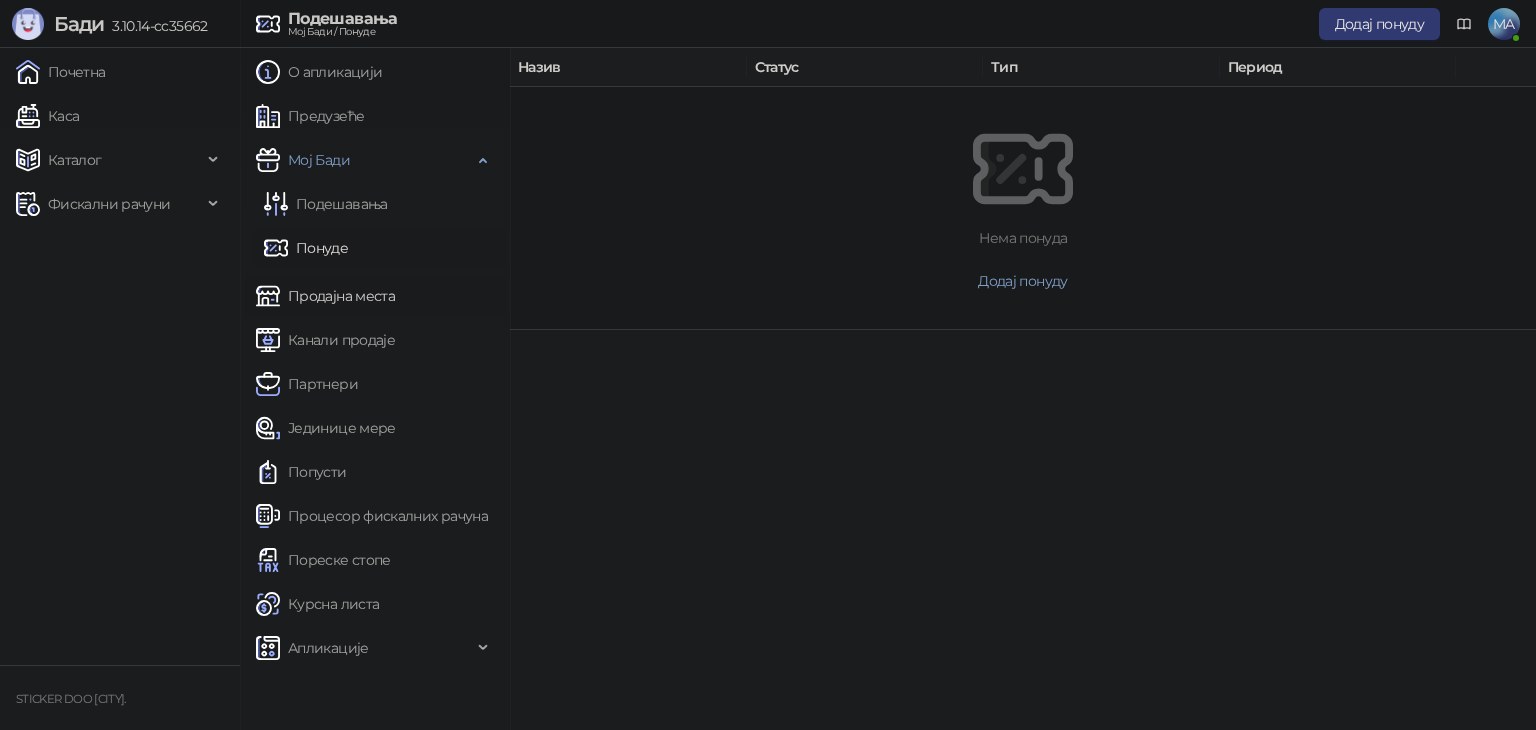 click on "Продајна места" at bounding box center (325, 296) 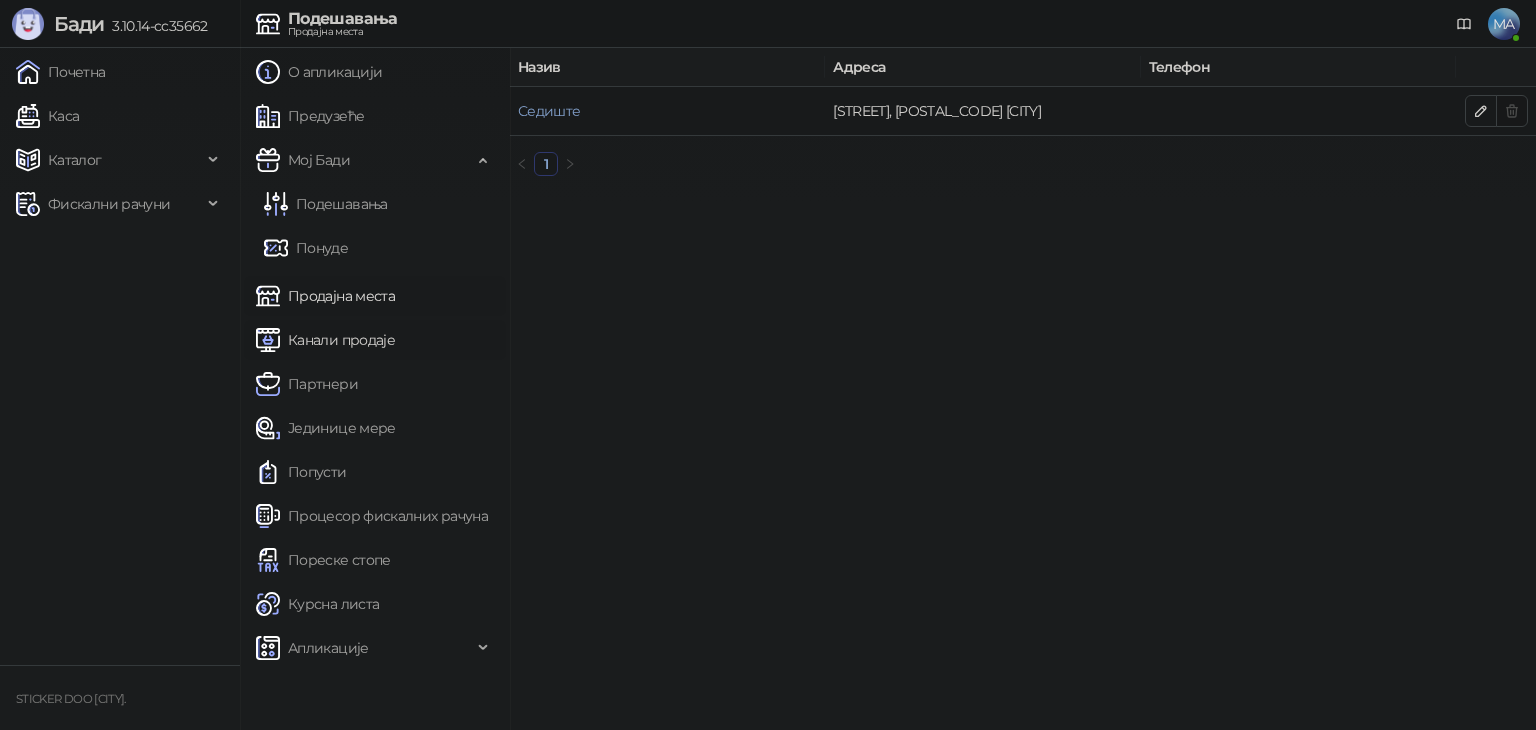 click on "Канали продаје" at bounding box center [325, 340] 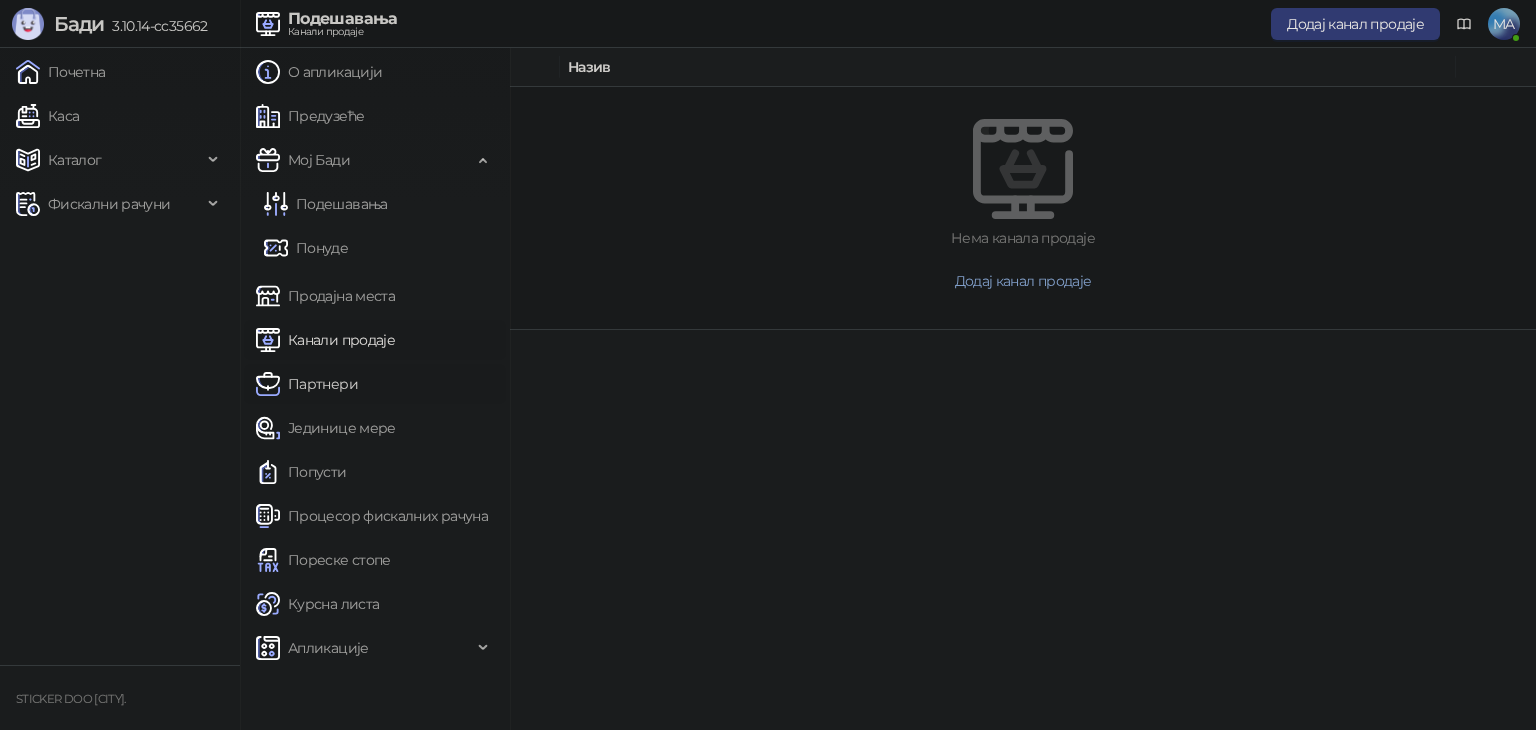 click on "Партнери" at bounding box center (307, 384) 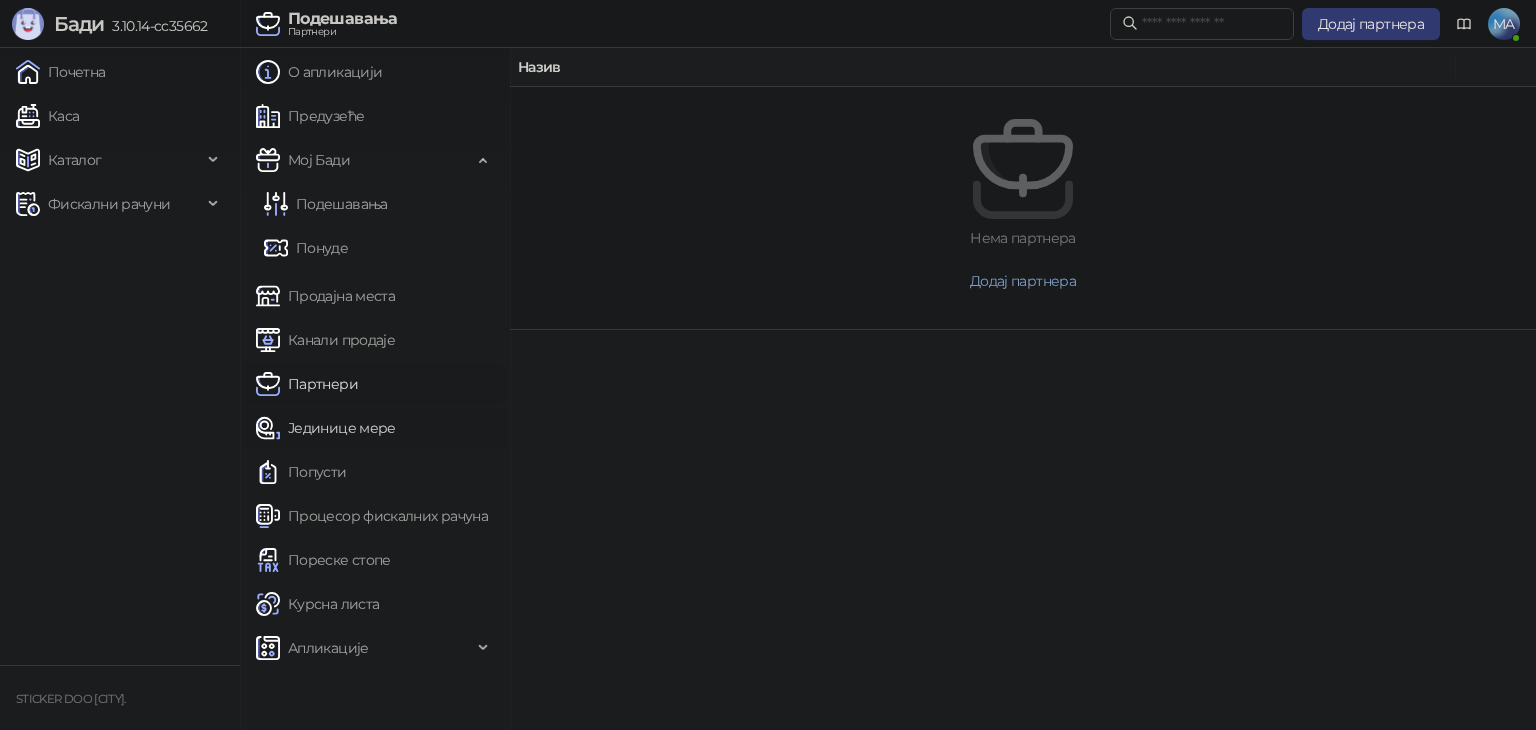 click on "Јединице мере" at bounding box center [326, 428] 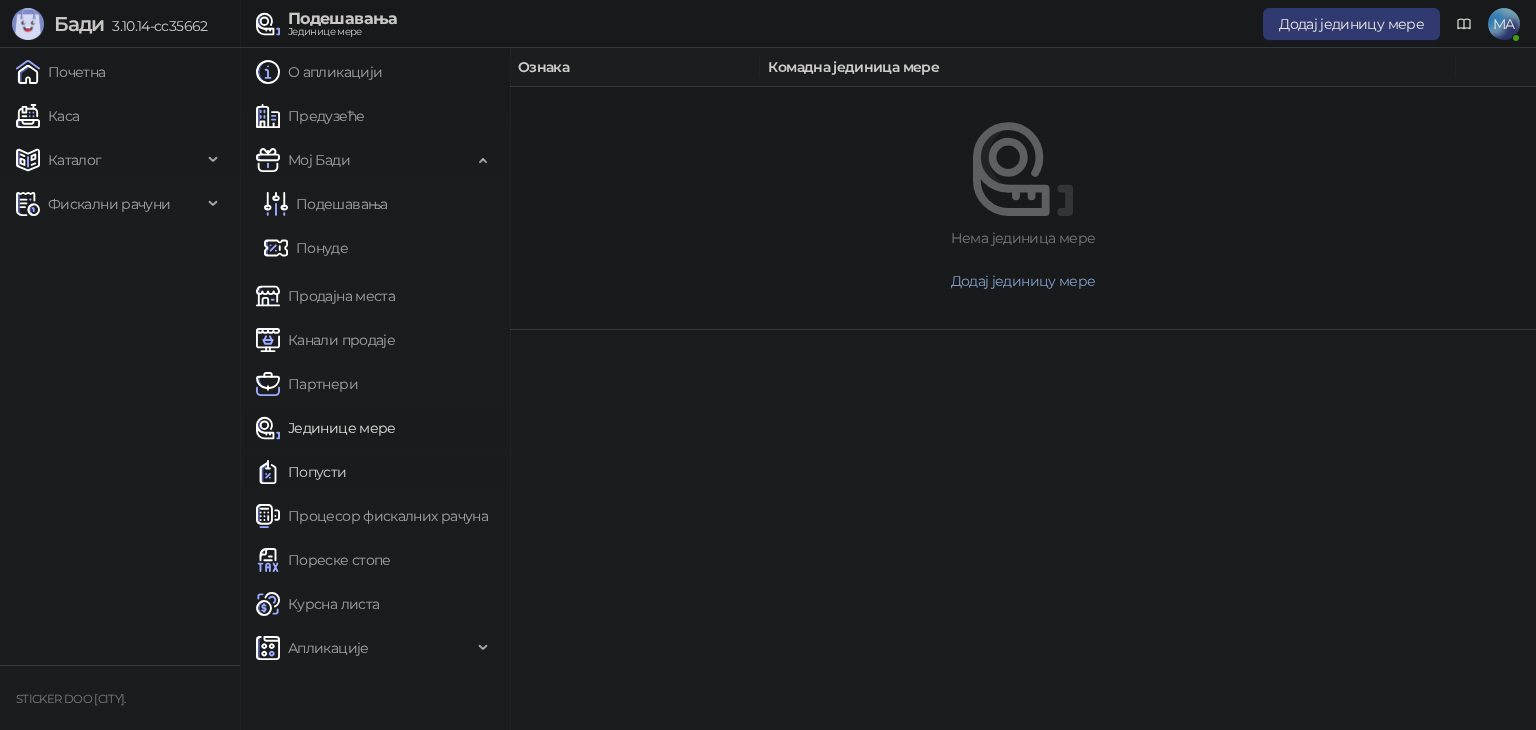 click on "Попусти" at bounding box center [301, 472] 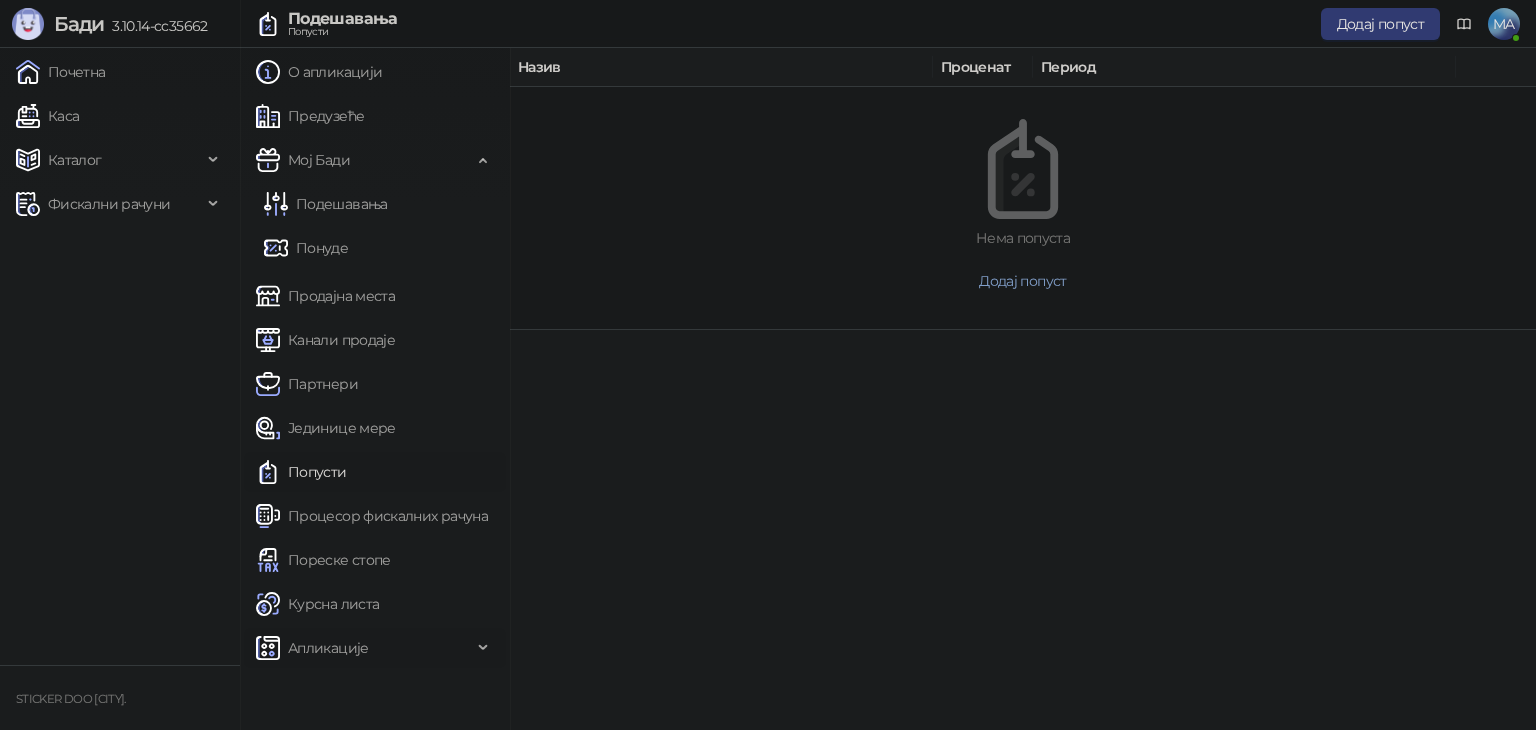 click on "Апликације" at bounding box center (328, 648) 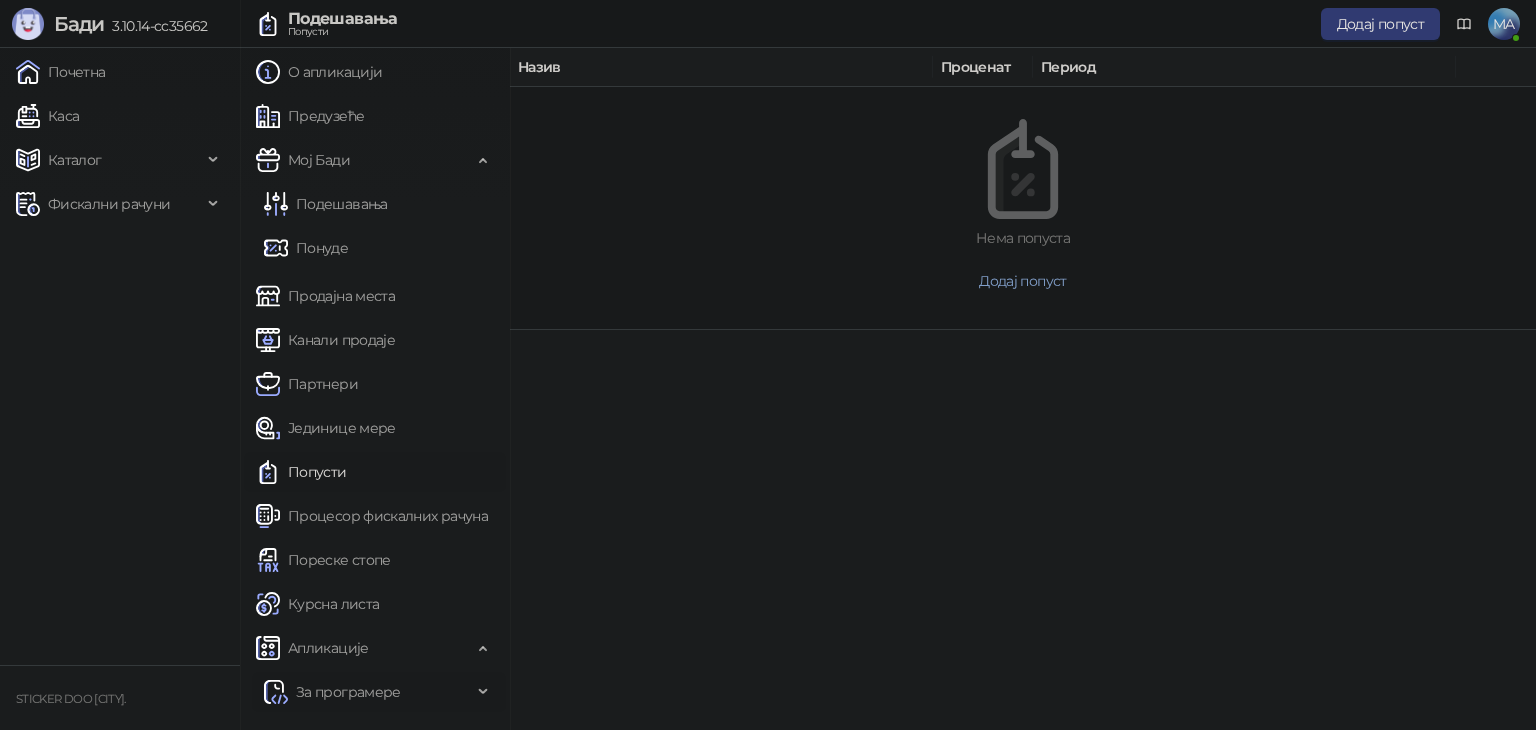 click on "За програмере" at bounding box center (348, 692) 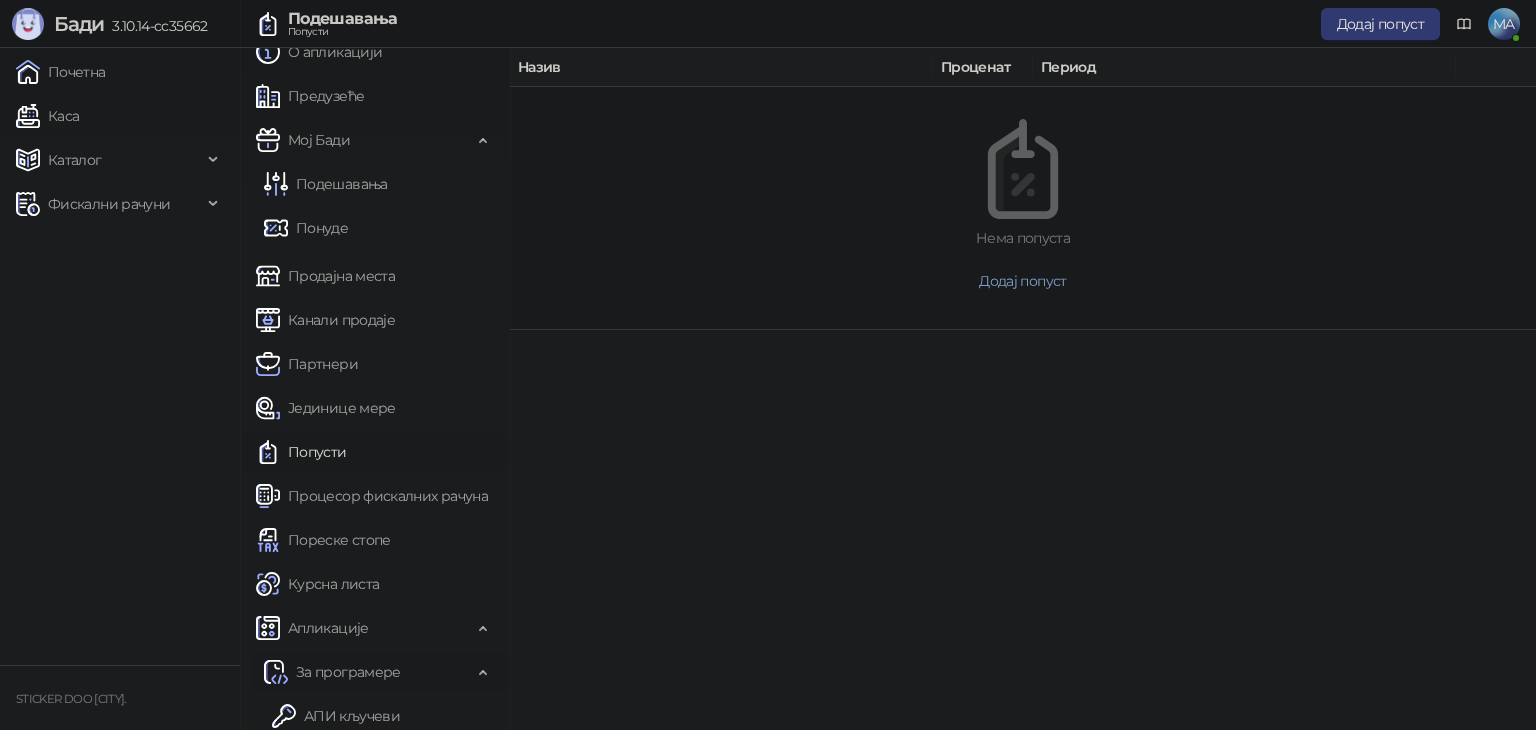 scroll, scrollTop: 30, scrollLeft: 0, axis: vertical 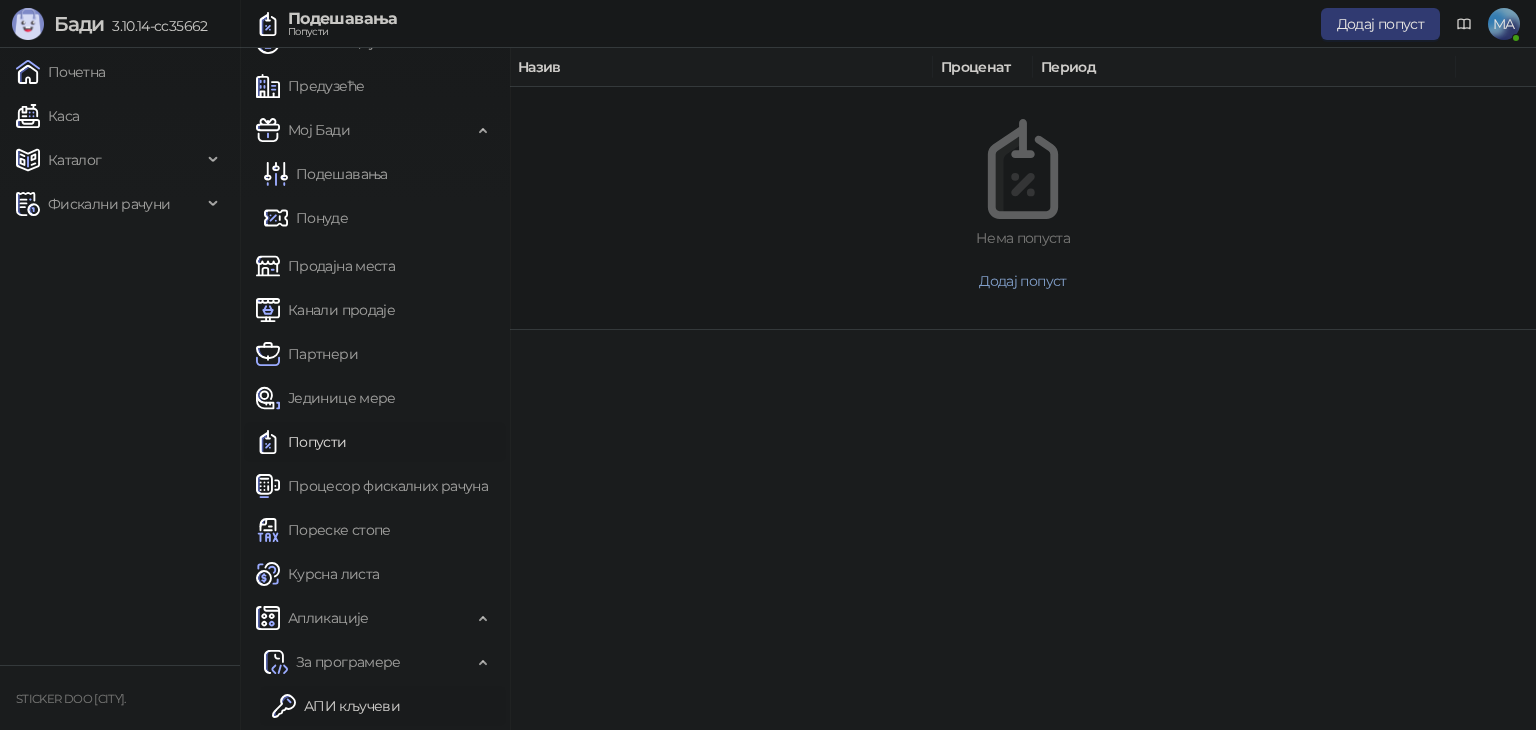 click on "АПИ кључеви" at bounding box center [336, 706] 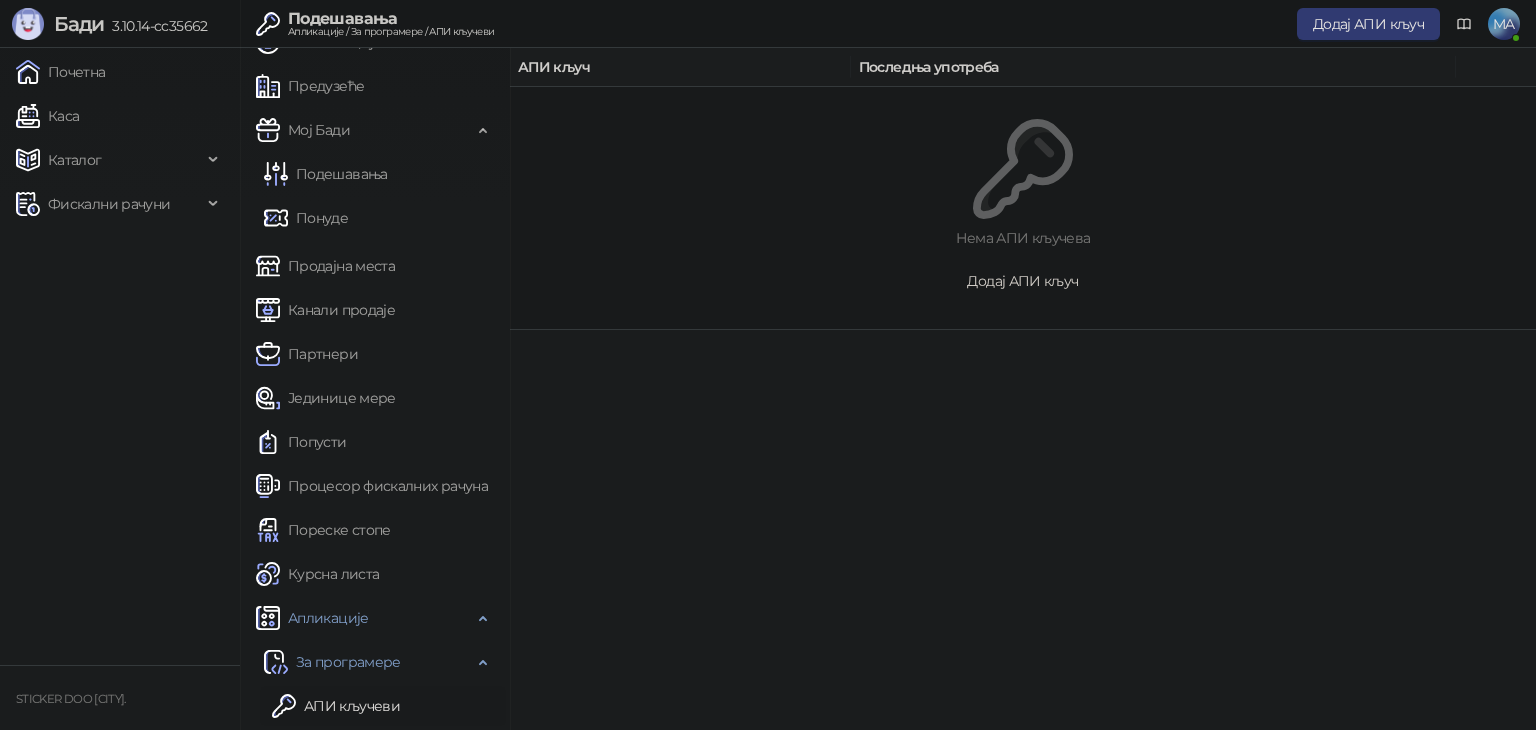 click on "Додај АПИ кључ" at bounding box center [1022, 281] 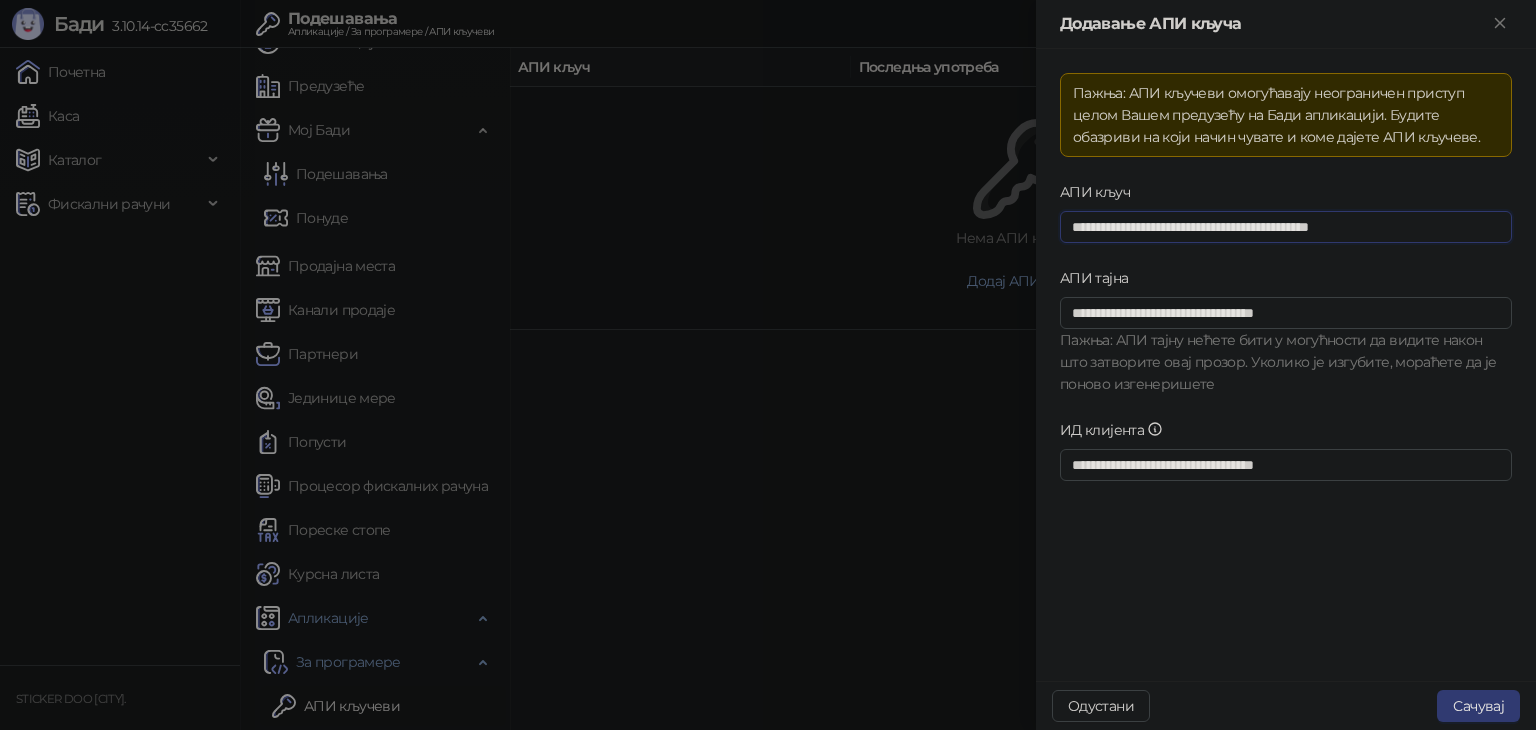 drag, startPoint x: 1417, startPoint y: 225, endPoint x: 1040, endPoint y: 224, distance: 377.0013 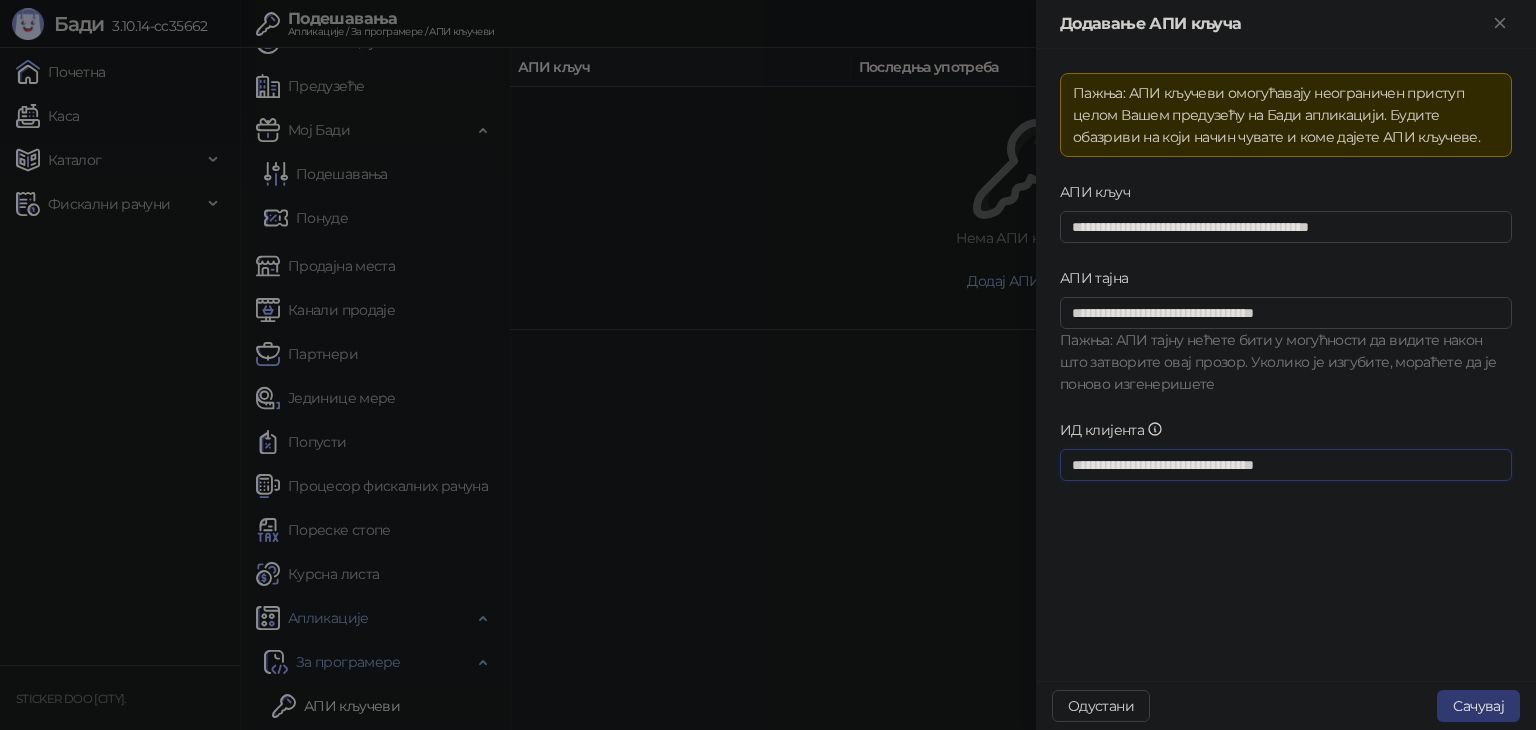 drag, startPoint x: 1340, startPoint y: 467, endPoint x: 970, endPoint y: 438, distance: 371.13474 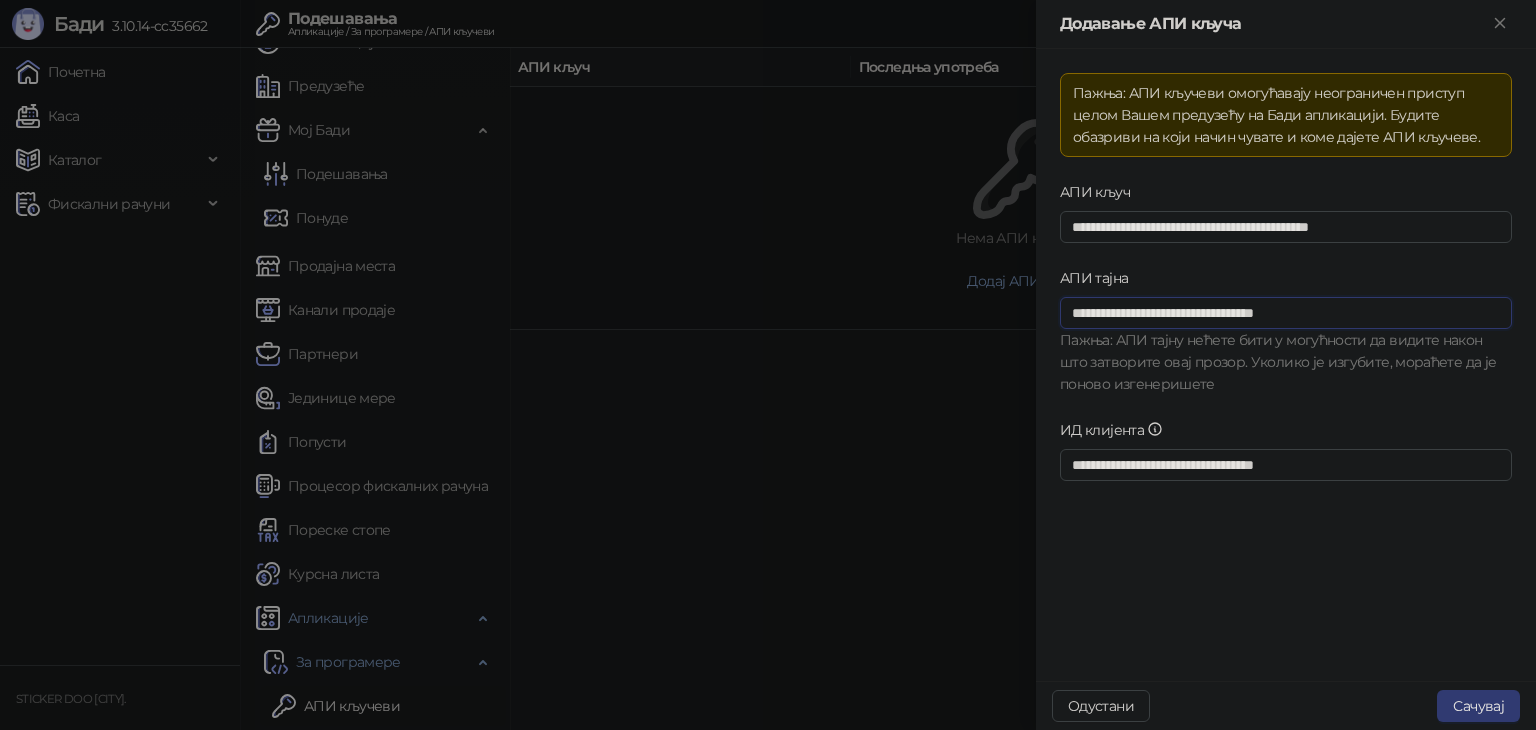 click on "**********" at bounding box center [1286, 313] 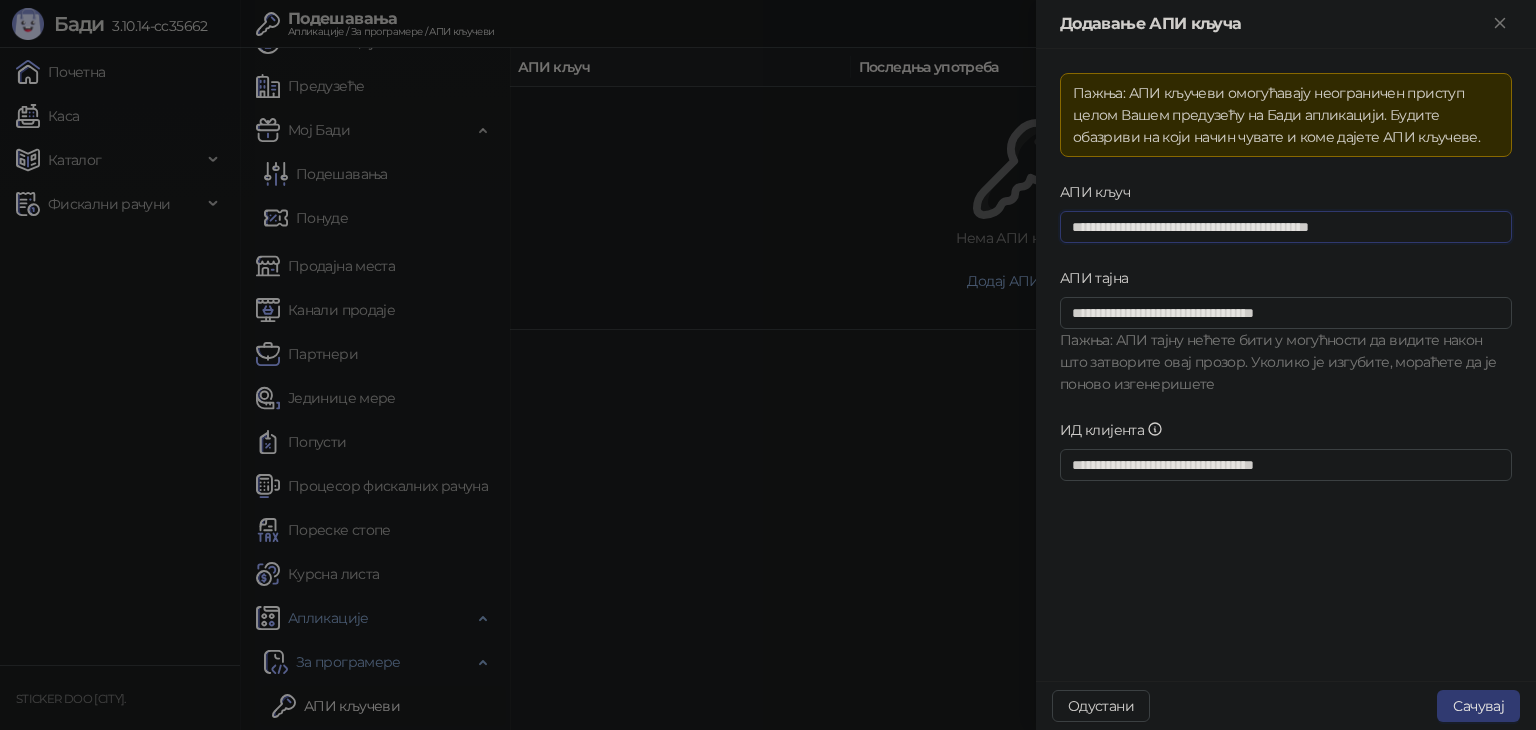 drag, startPoint x: 1416, startPoint y: 219, endPoint x: 1026, endPoint y: 193, distance: 390.8657 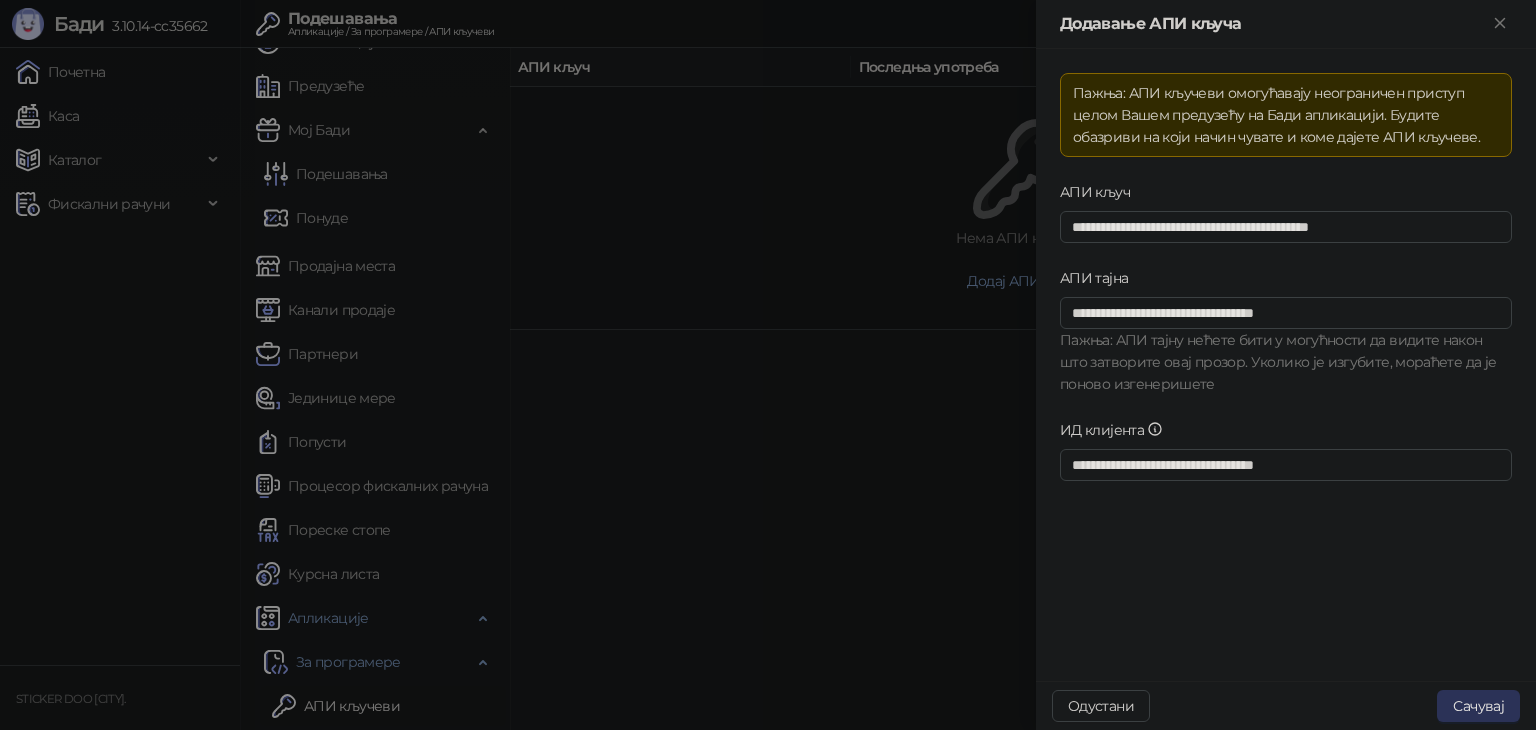 click on "Сачувај" at bounding box center [1478, 706] 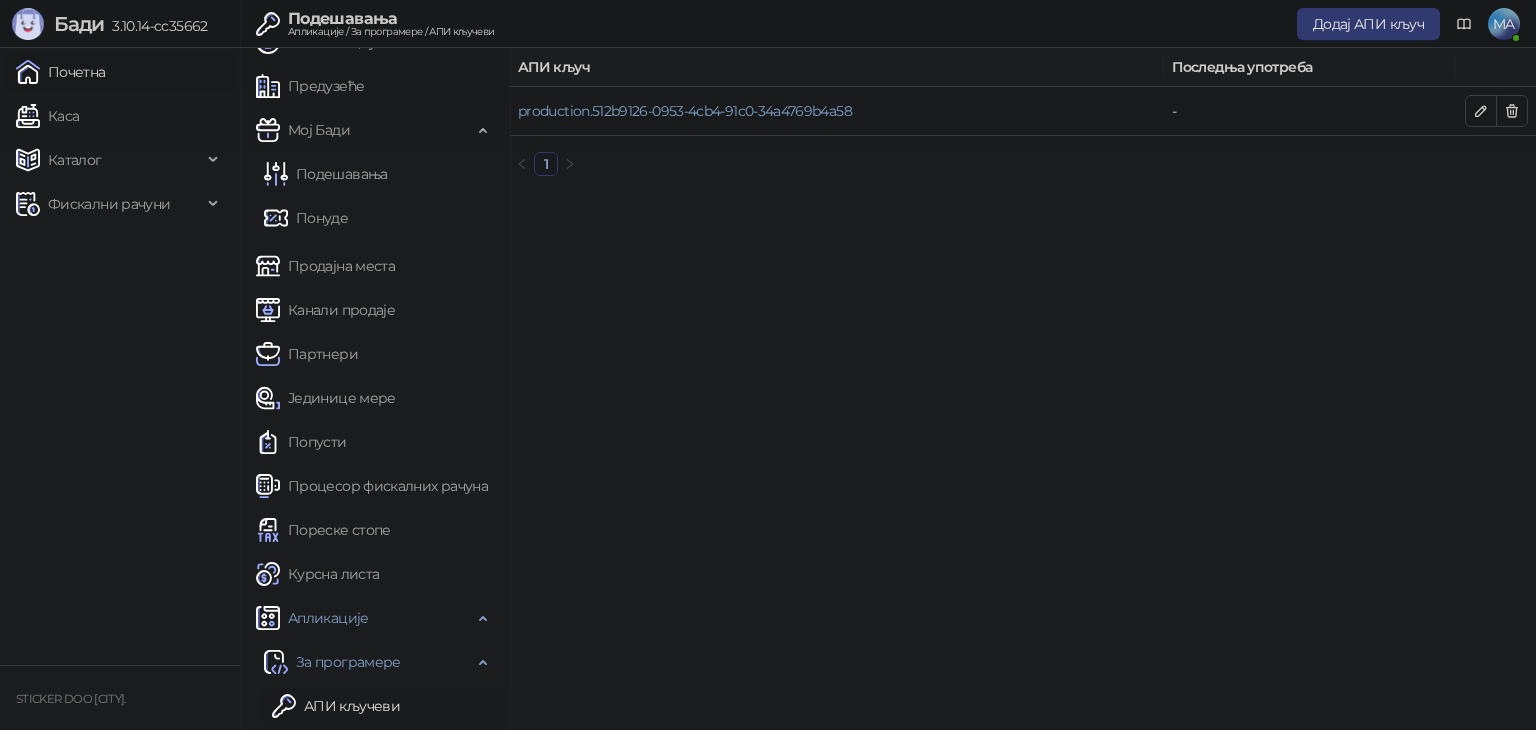 click on "Почетна" at bounding box center (61, 72) 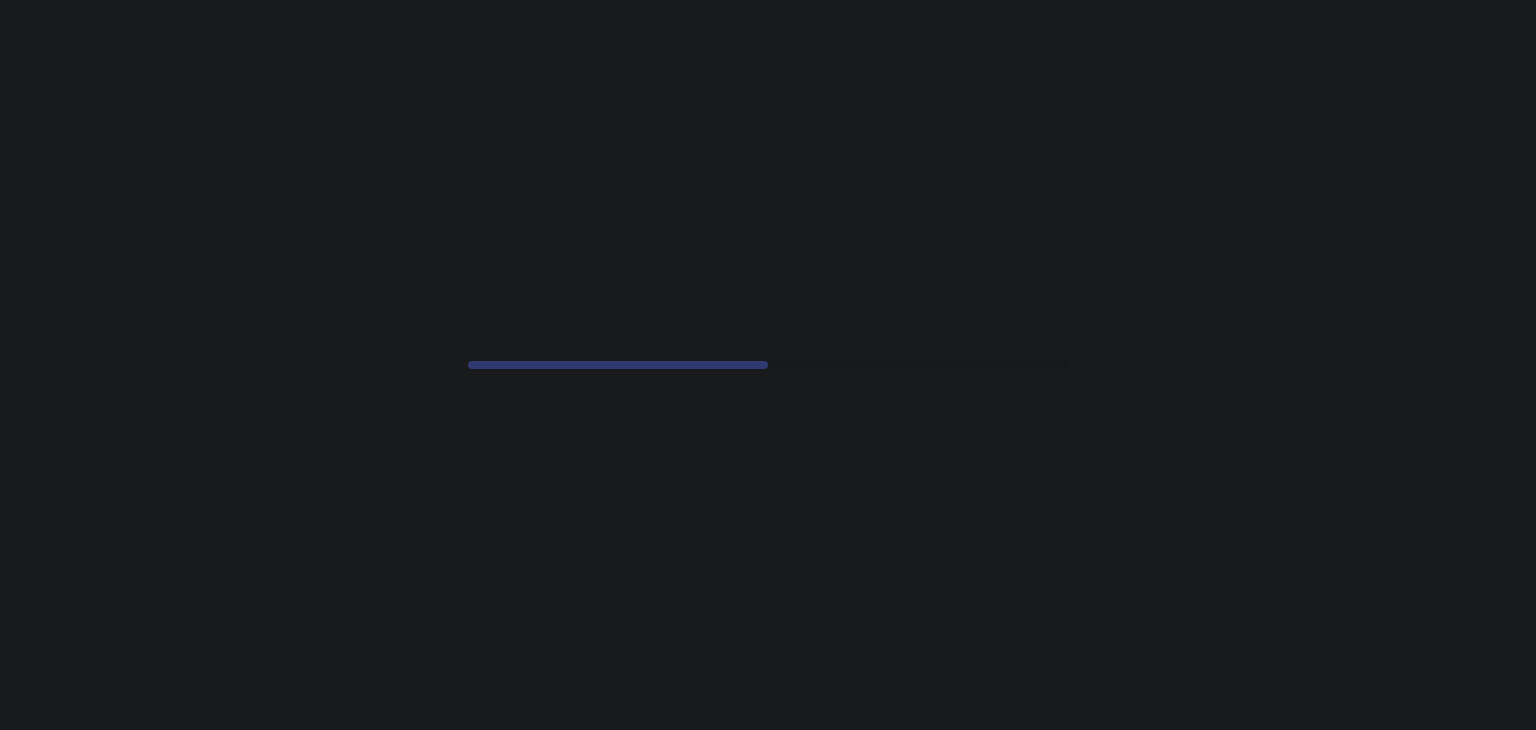scroll, scrollTop: 0, scrollLeft: 0, axis: both 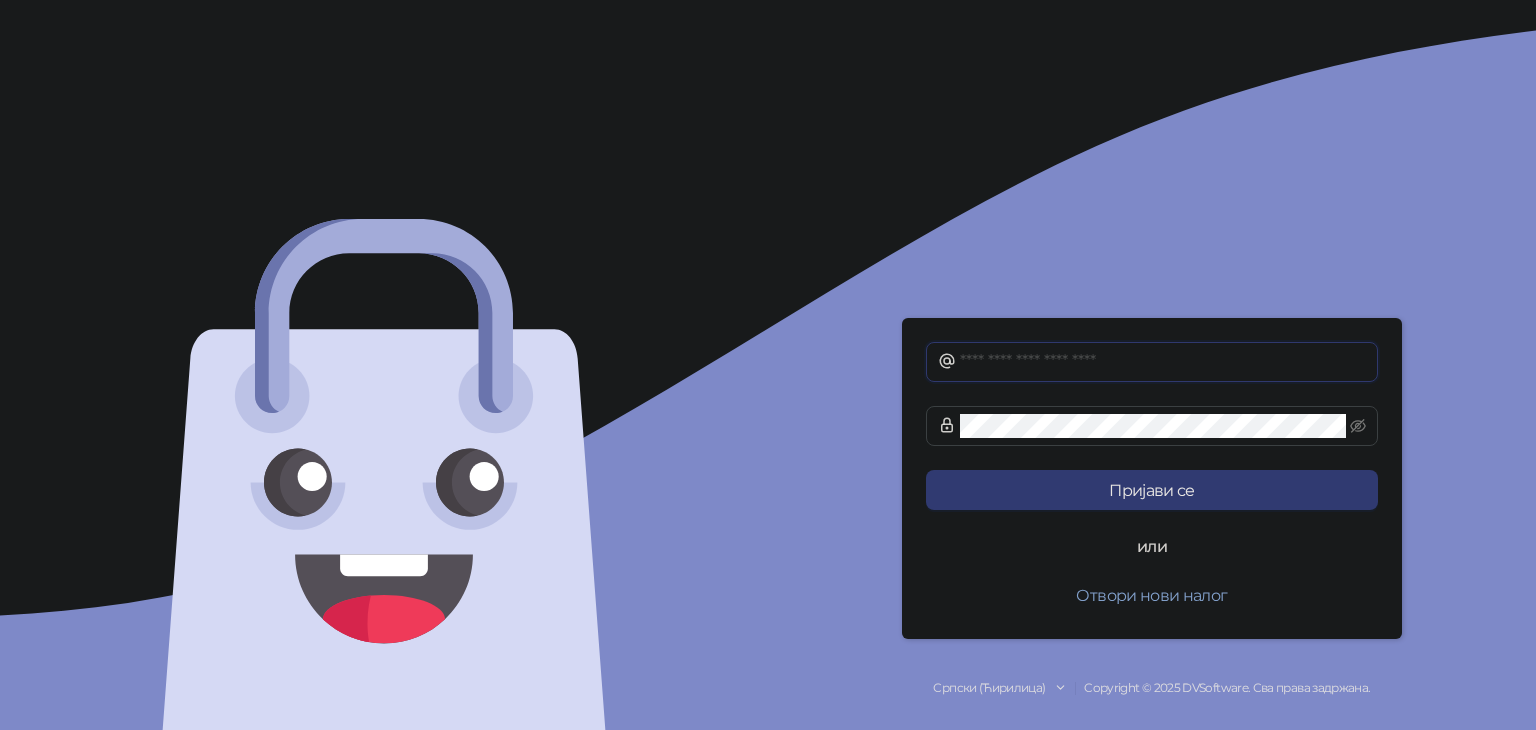 click at bounding box center [1163, 362] 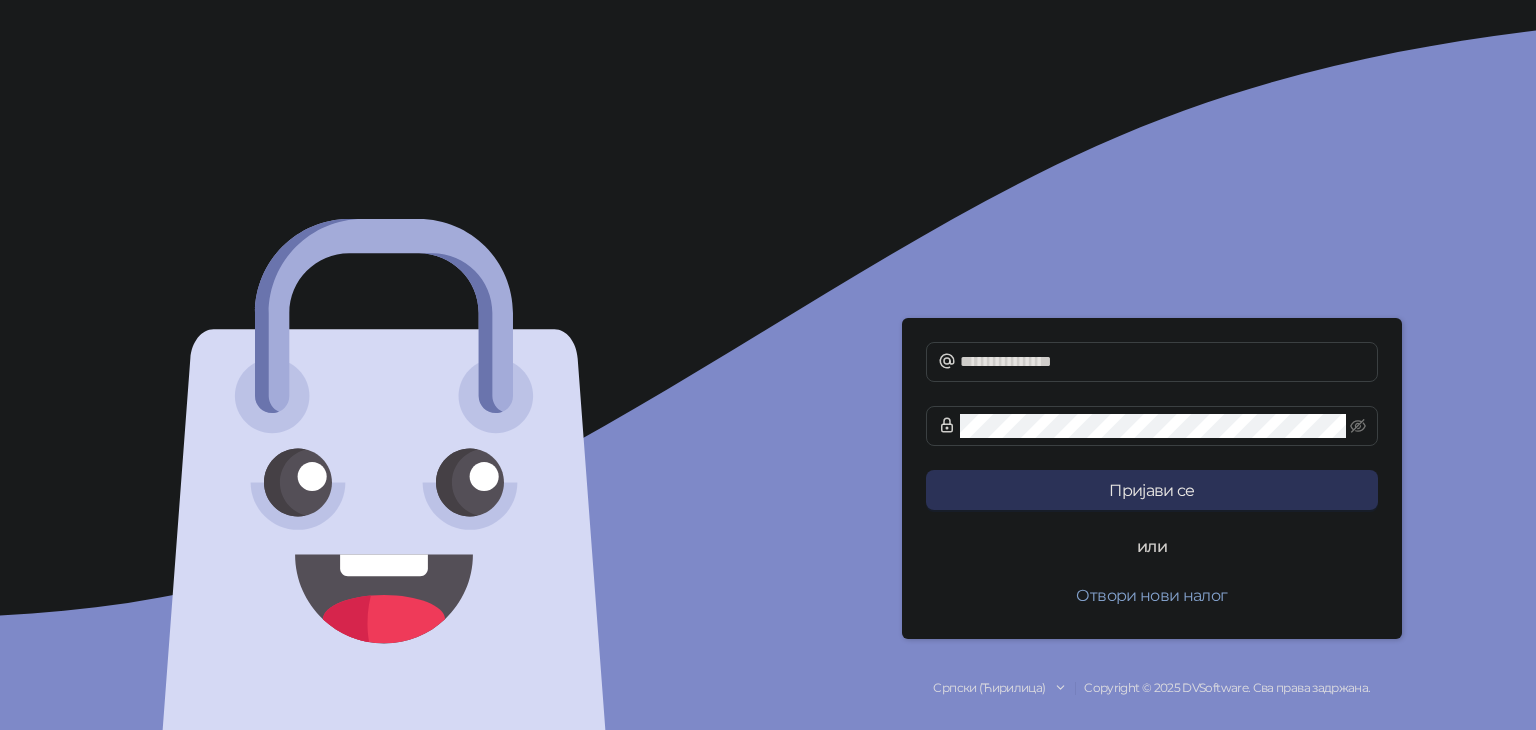 click on "Пријави се" at bounding box center [1152, 490] 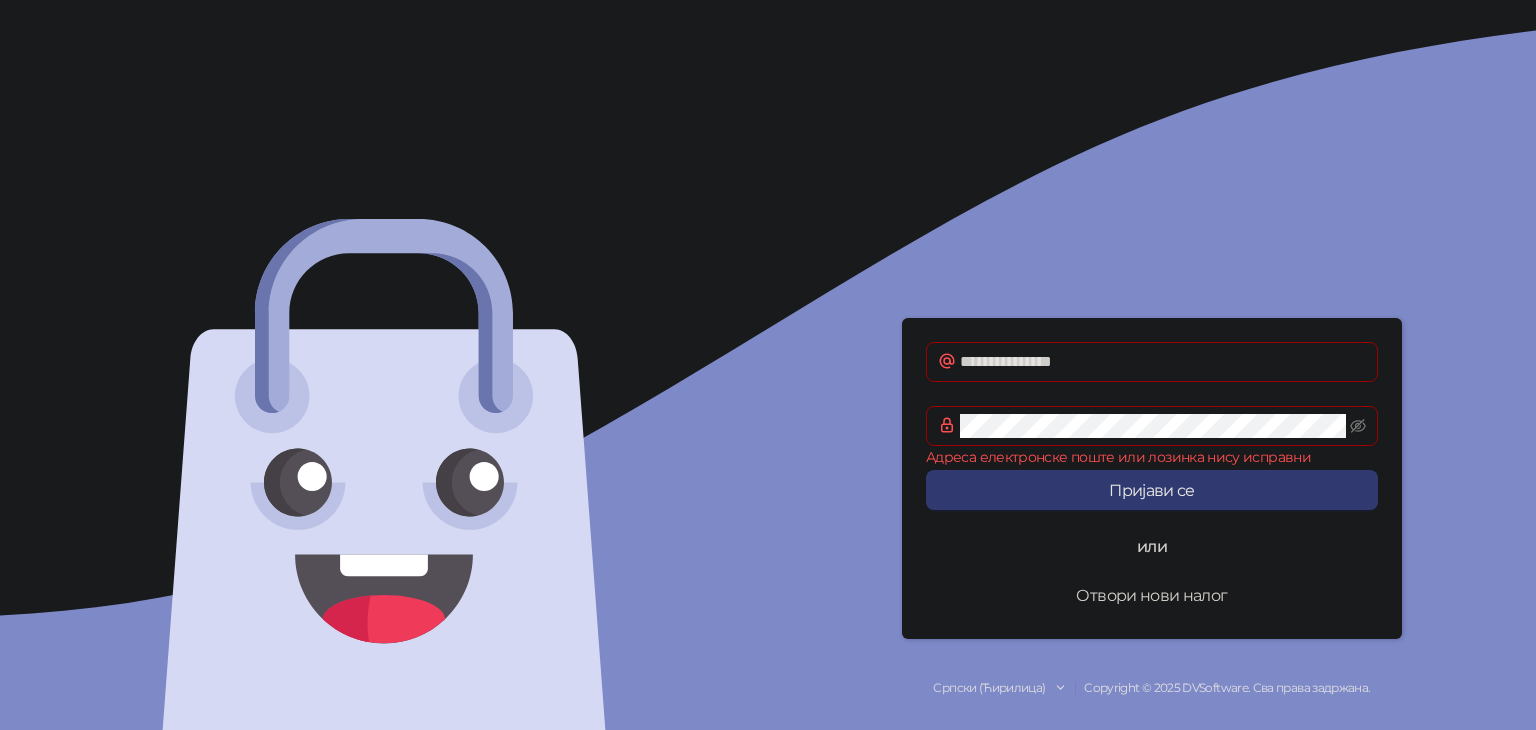 click on "Отвори нови налог" at bounding box center [1152, 595] 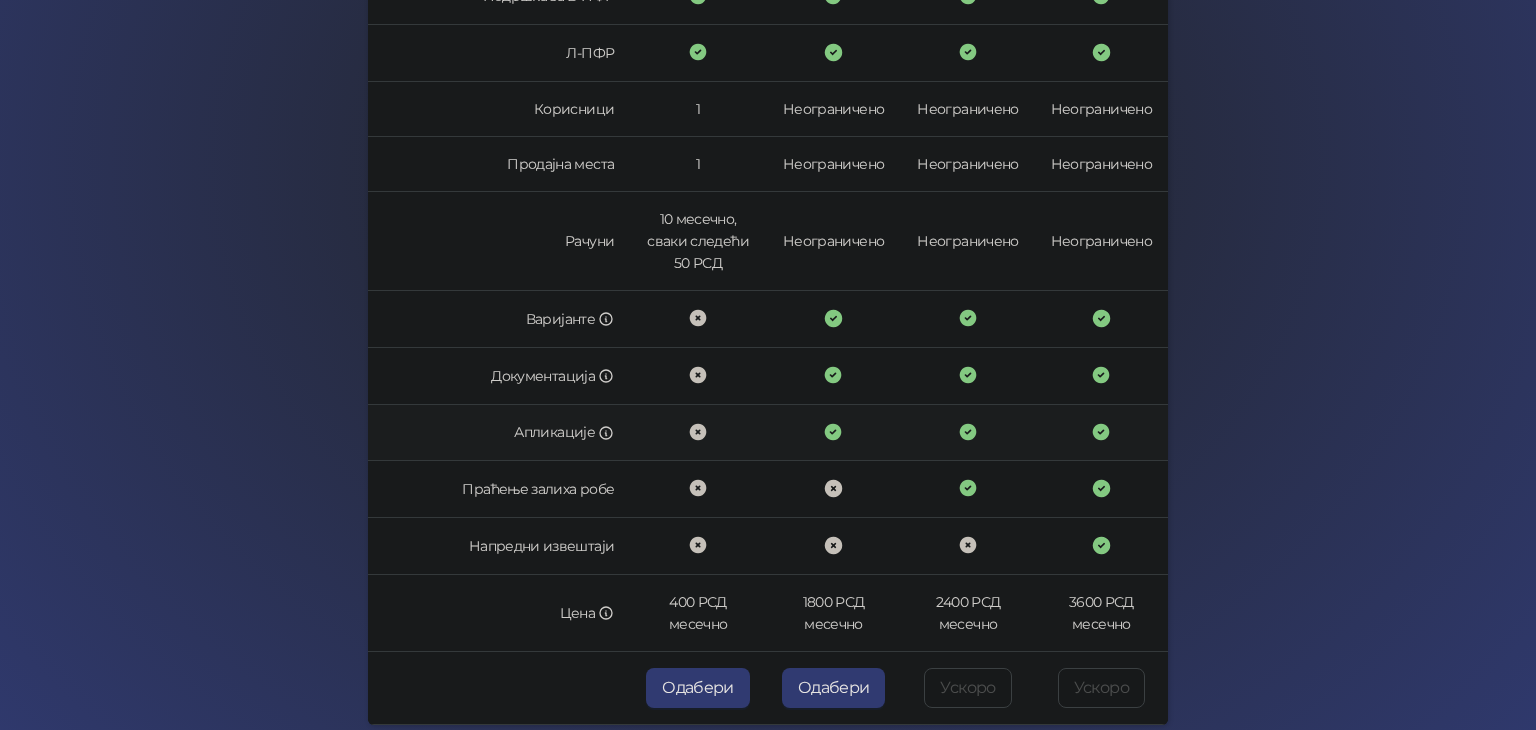 scroll, scrollTop: 500, scrollLeft: 0, axis: vertical 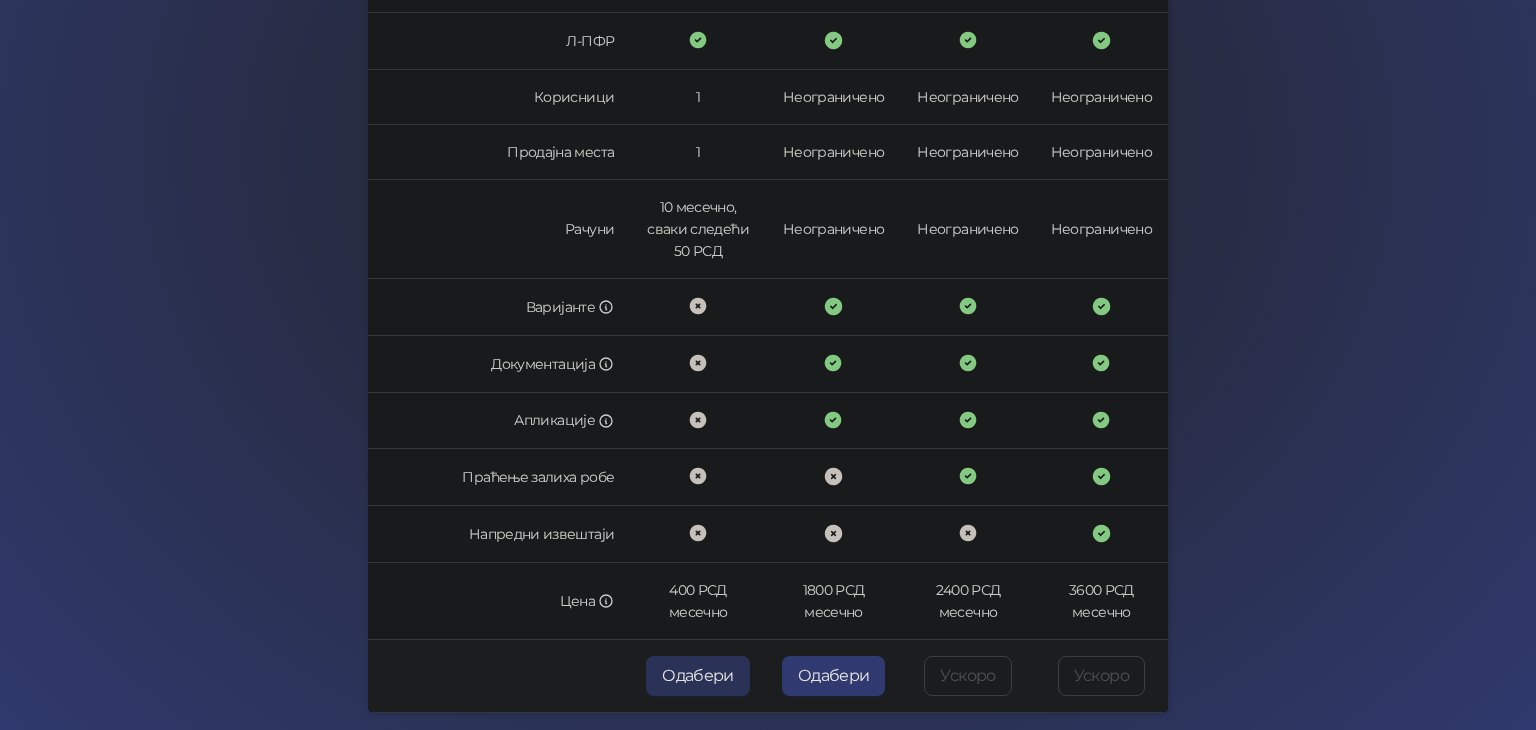 click on "Одабери" at bounding box center (698, 676) 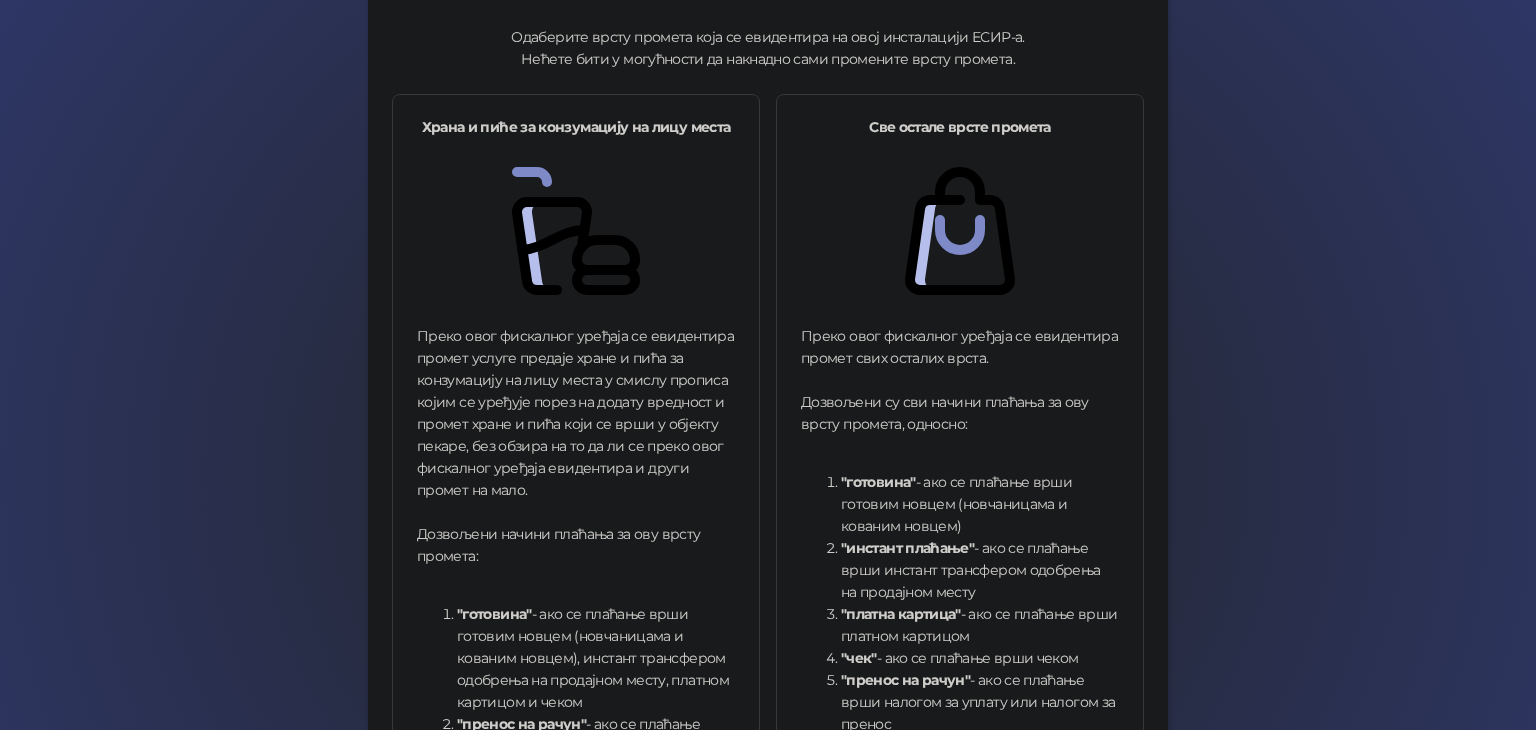 scroll, scrollTop: 723, scrollLeft: 0, axis: vertical 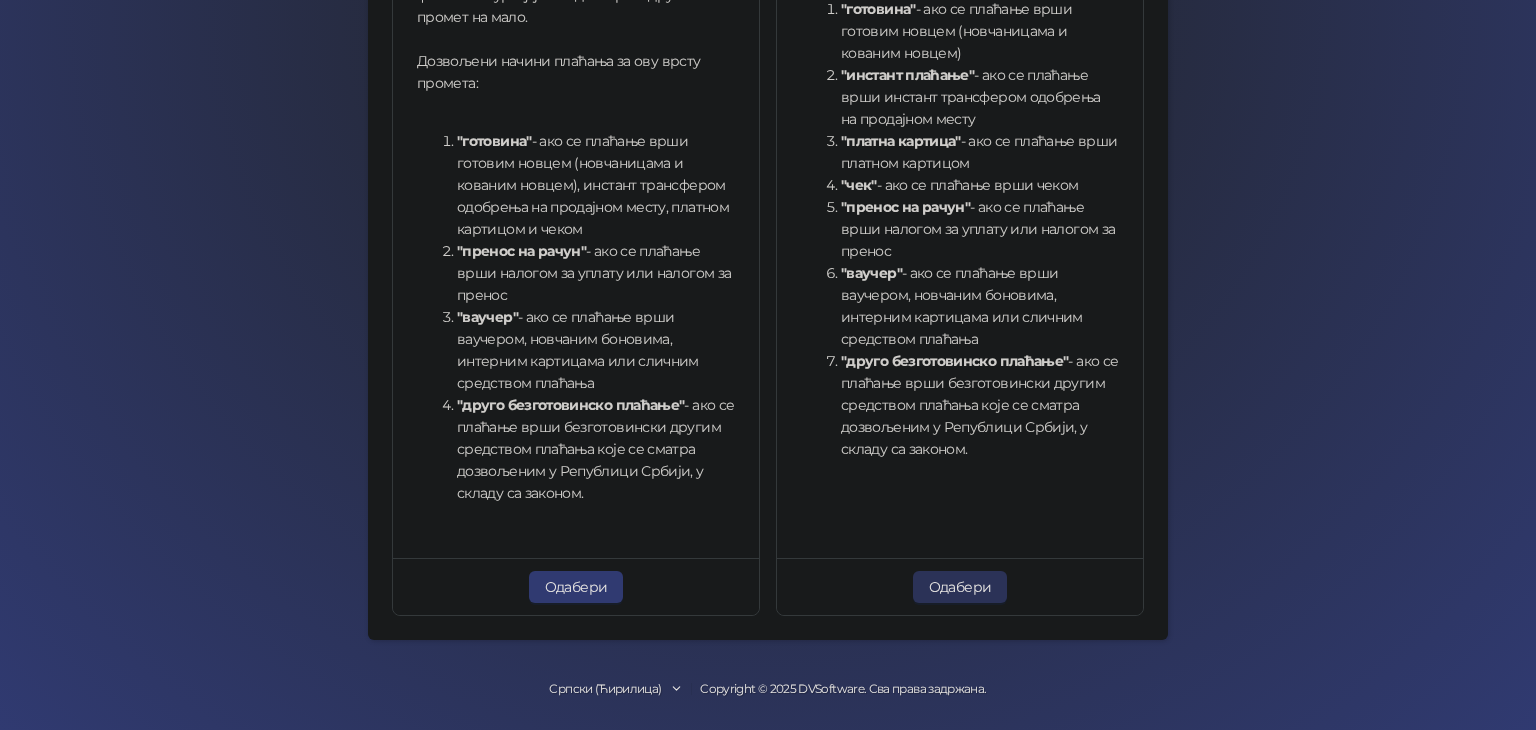 click on "Одабери" at bounding box center (960, 587) 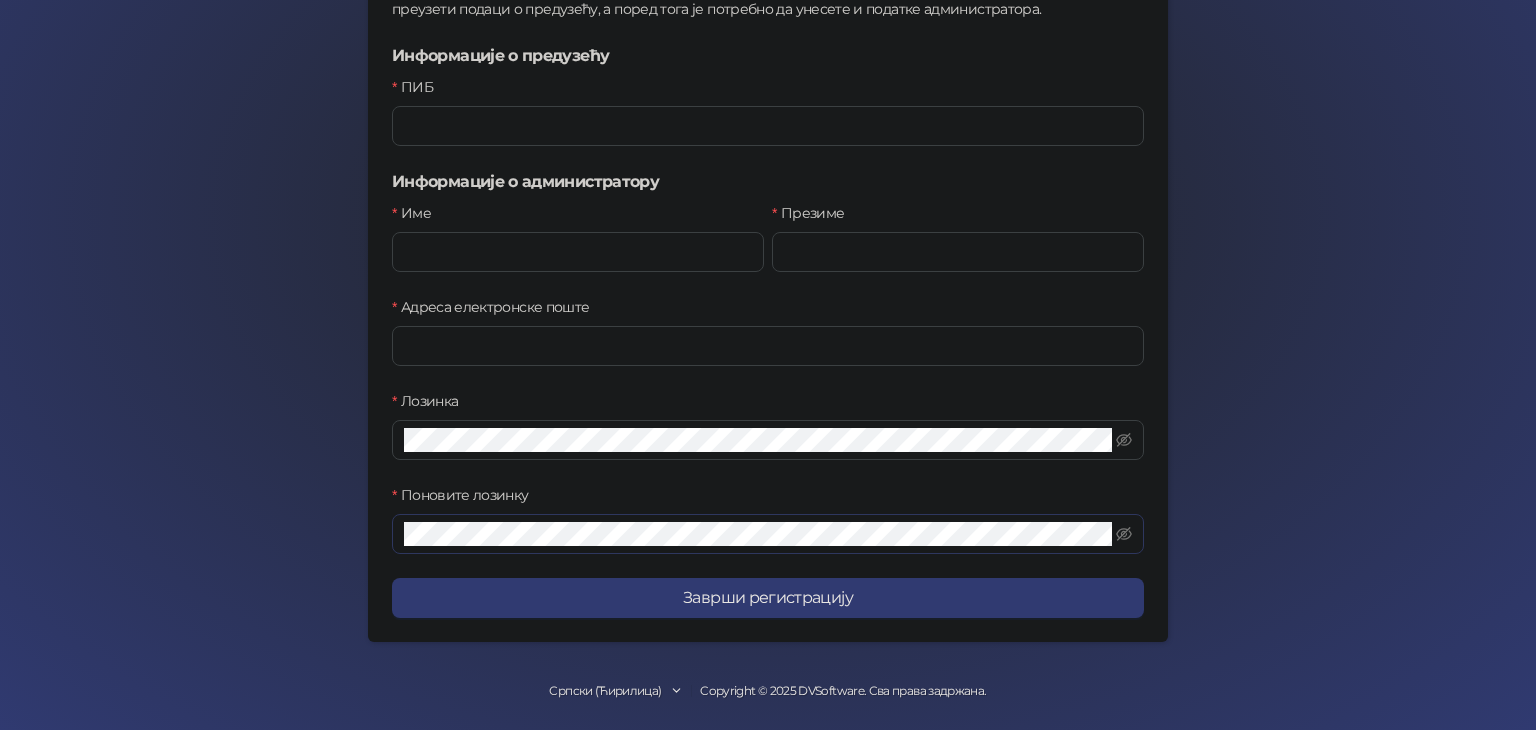 type on "**********" 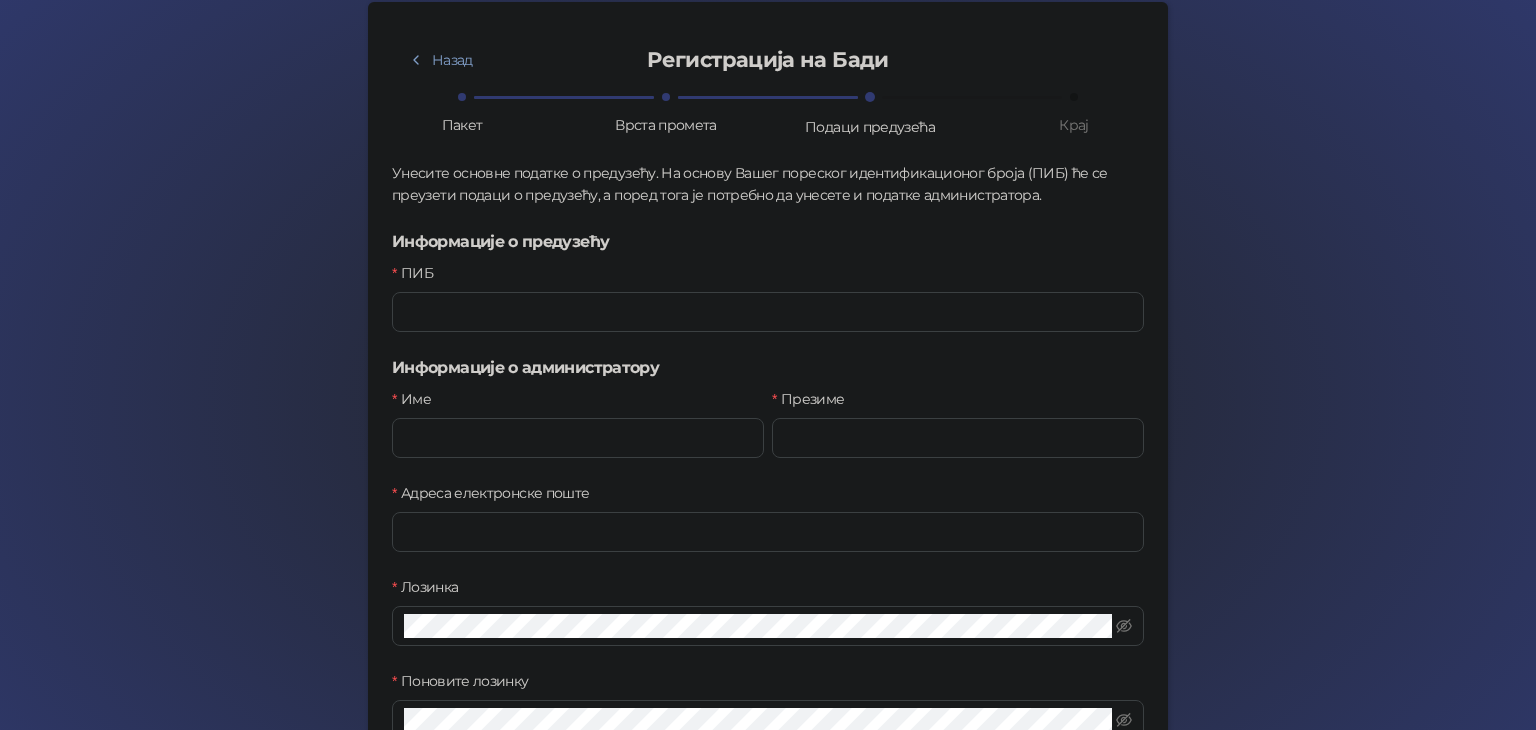 scroll, scrollTop: 0, scrollLeft: 0, axis: both 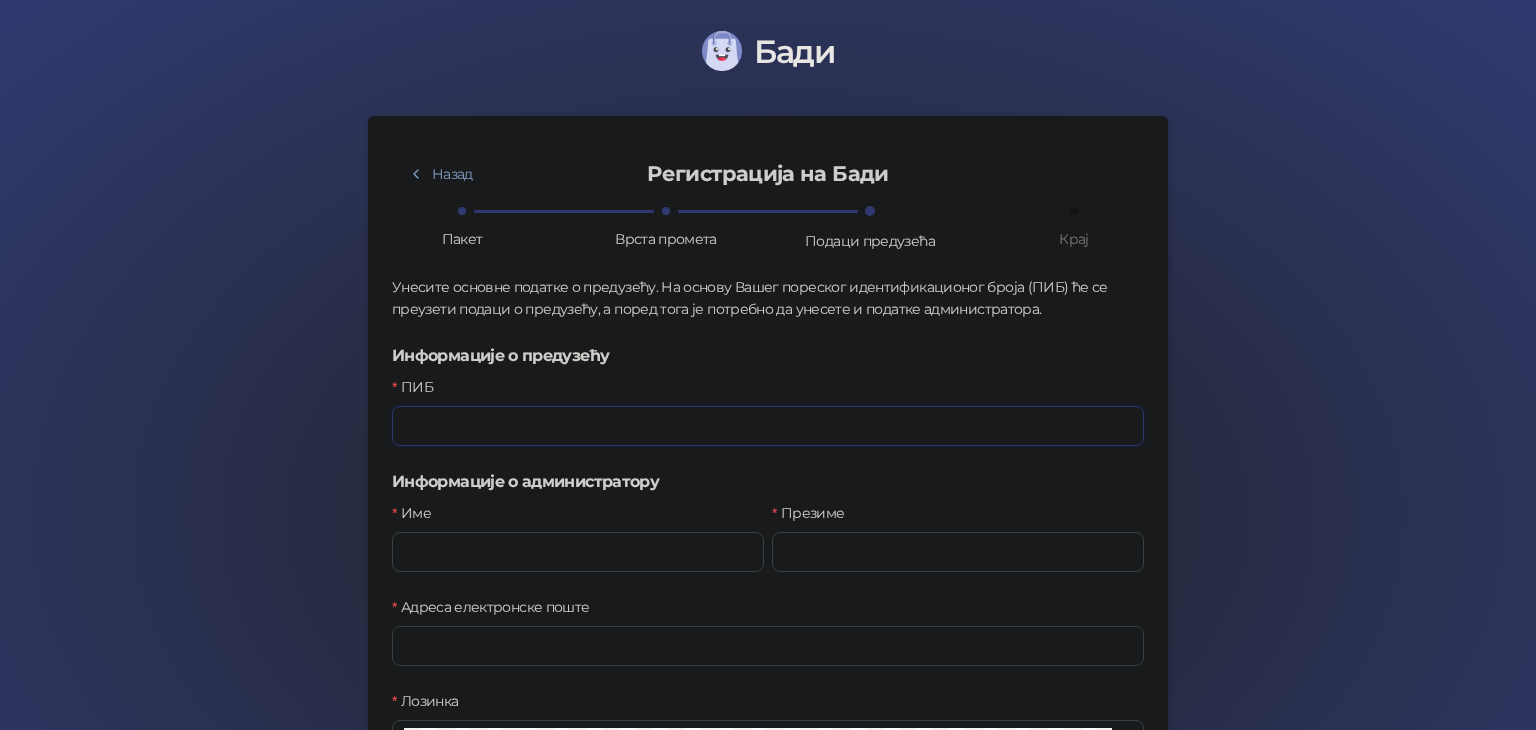 click on "ПИБ" at bounding box center [768, 426] 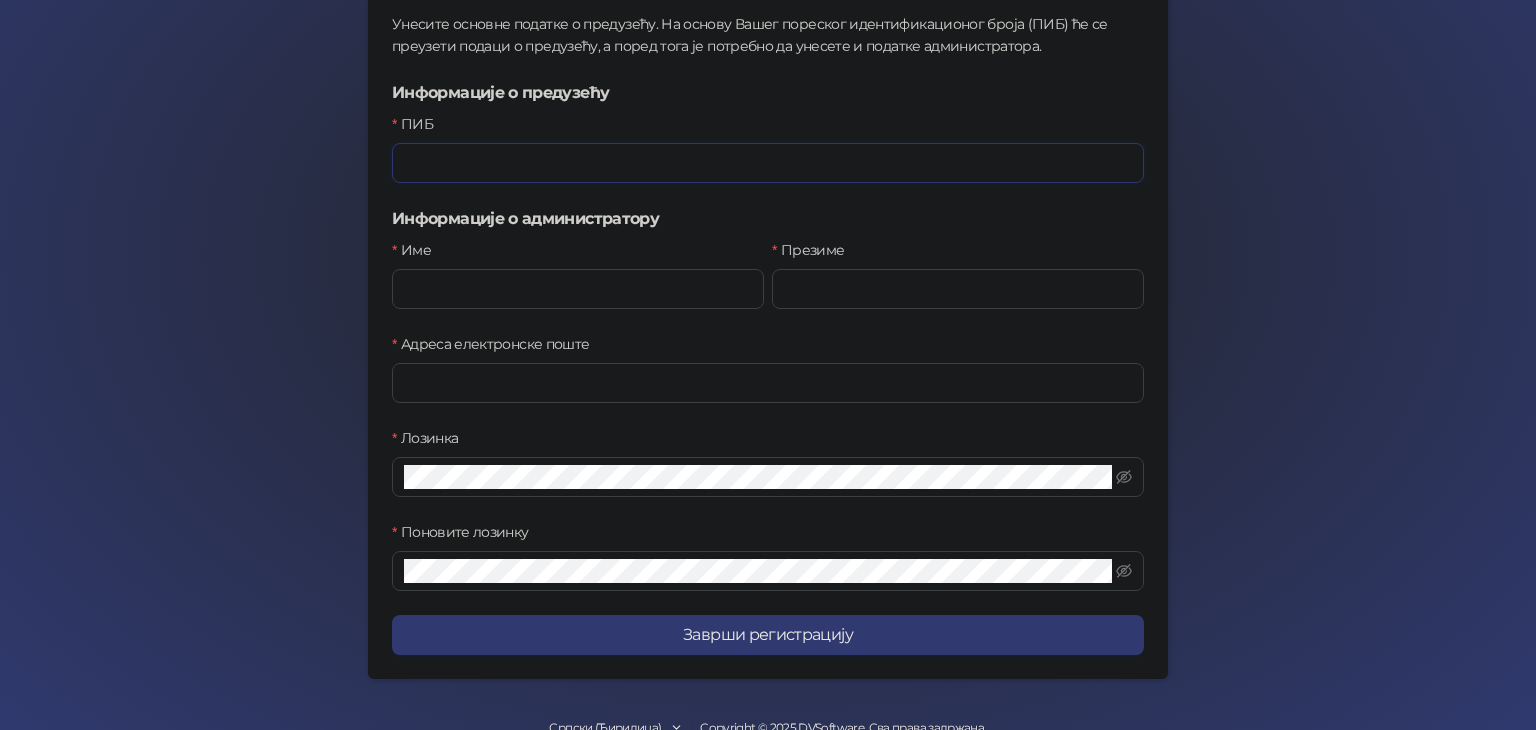 scroll, scrollTop: 300, scrollLeft: 0, axis: vertical 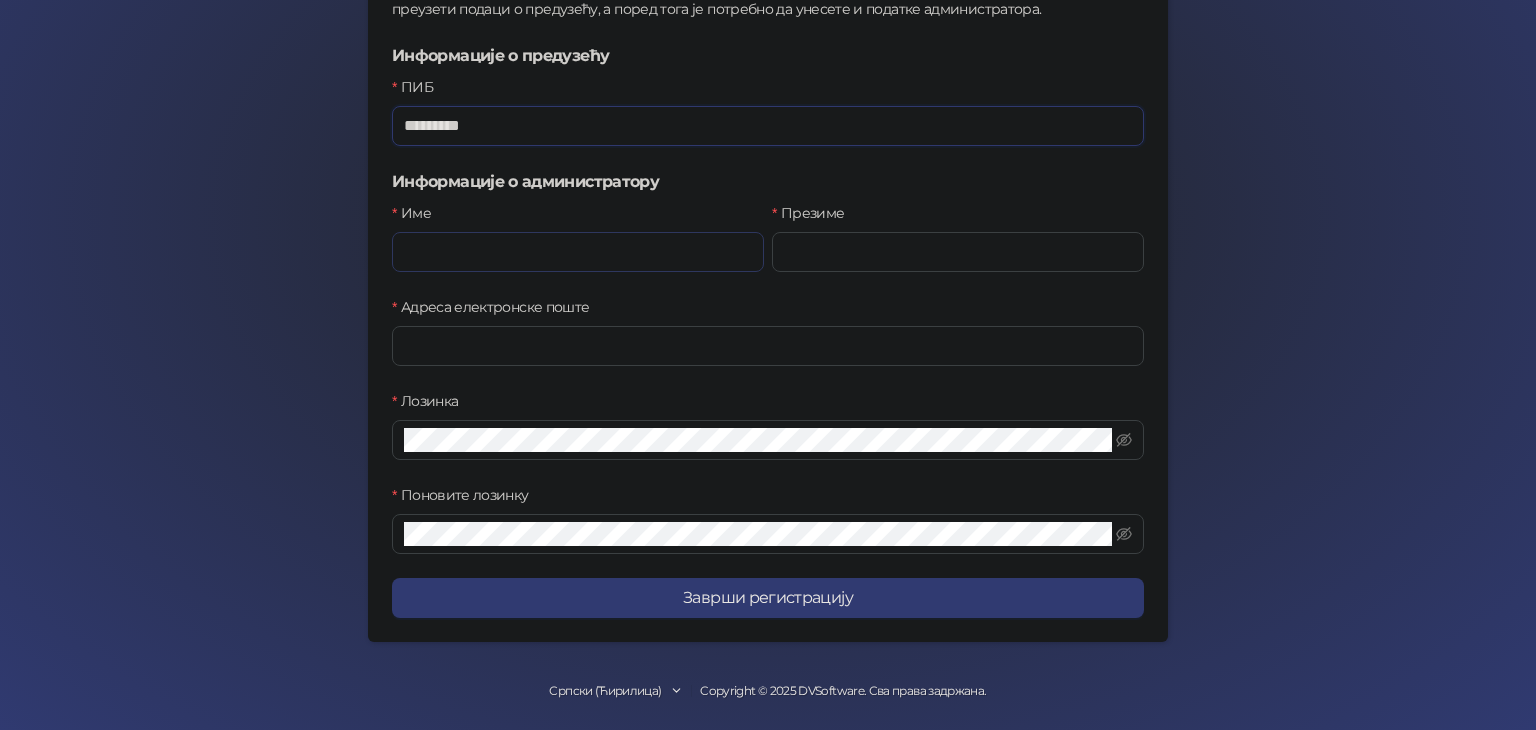 type on "*********" 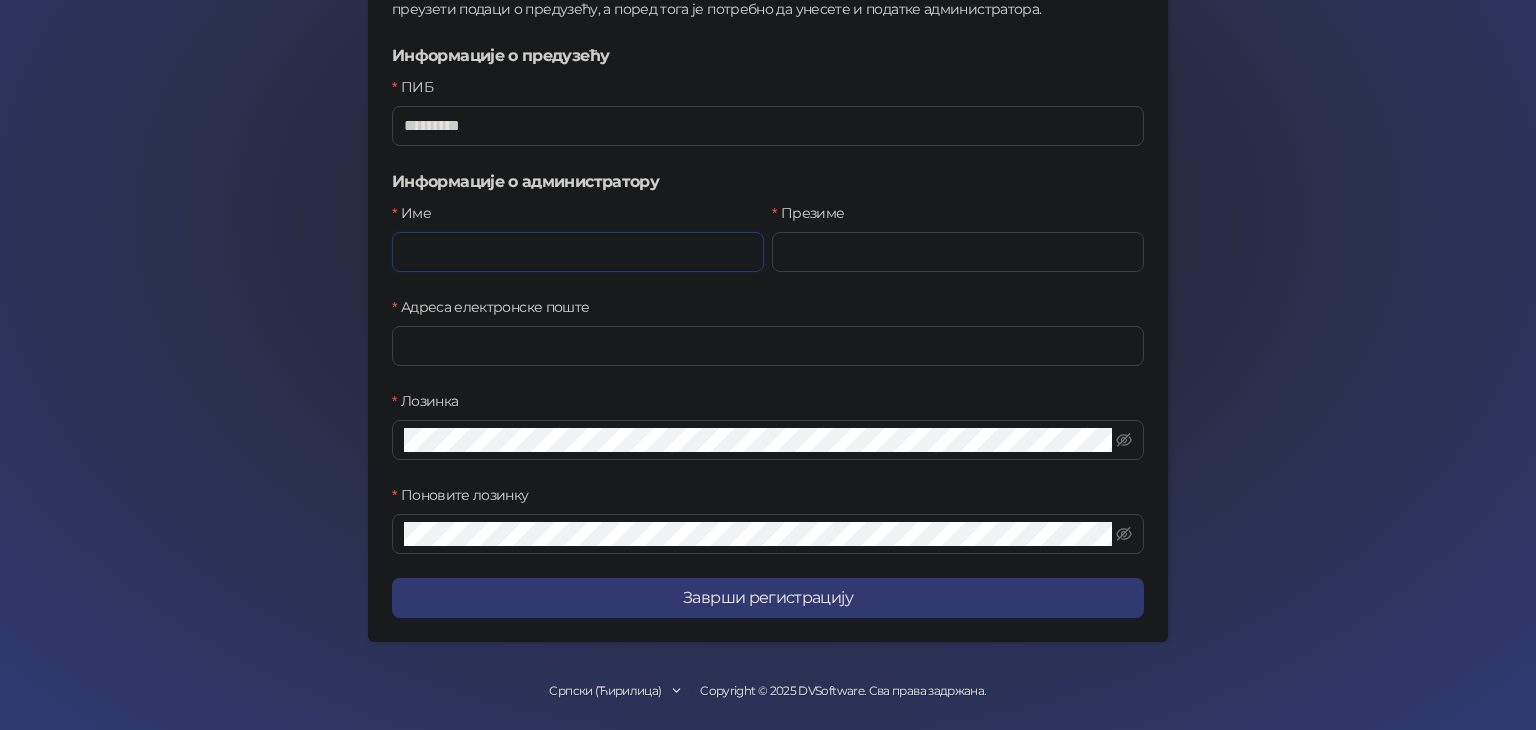 click on "Име" at bounding box center [578, 252] 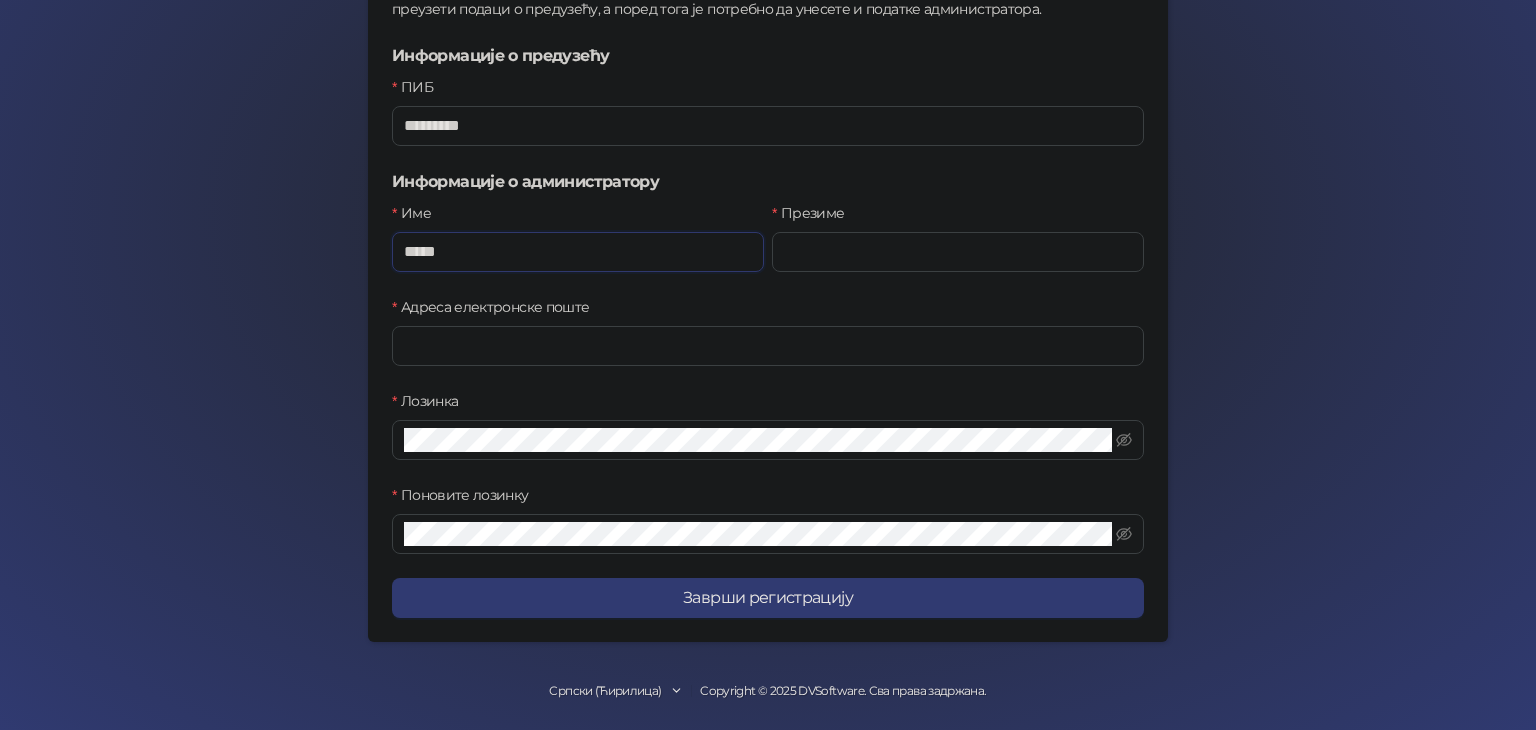 type on "*****" 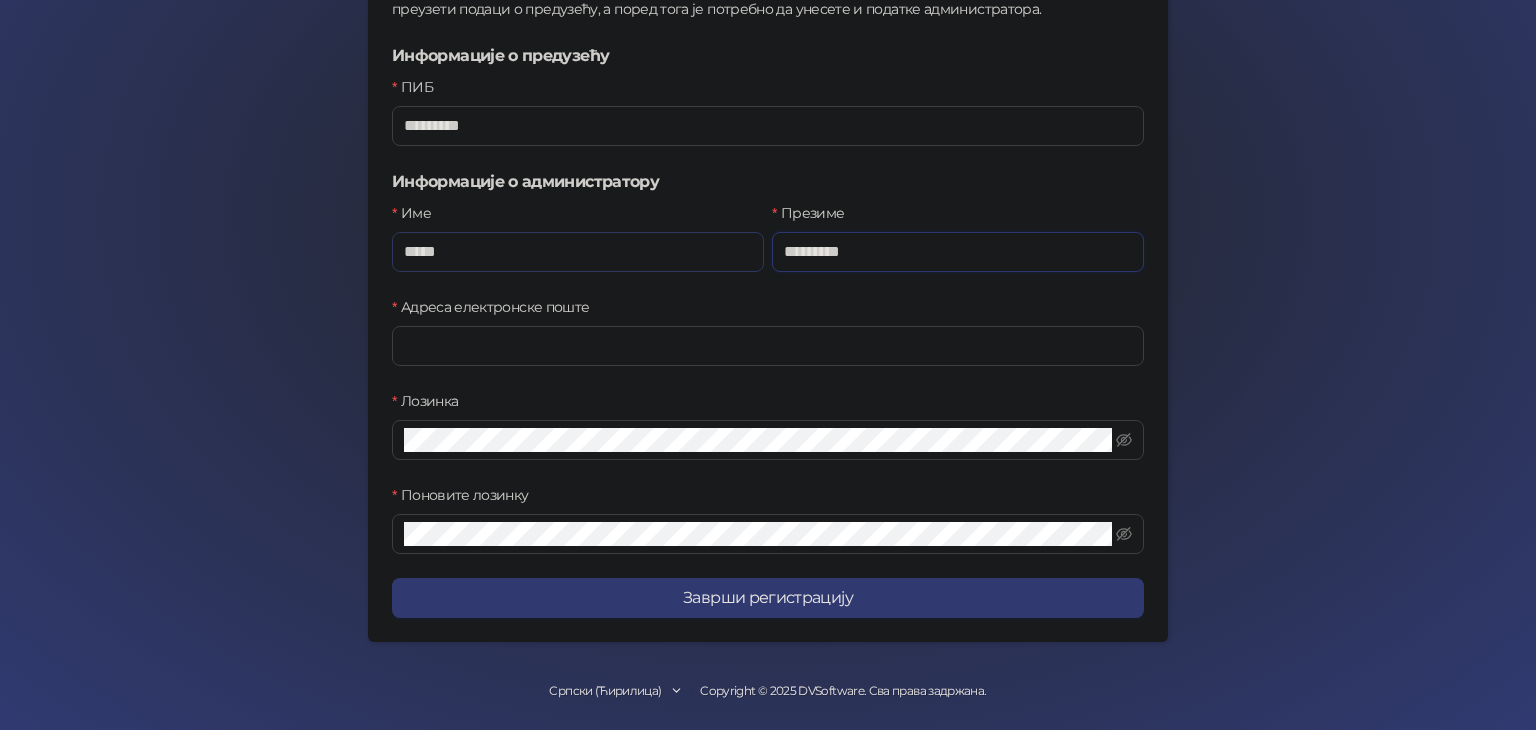 type on "*********" 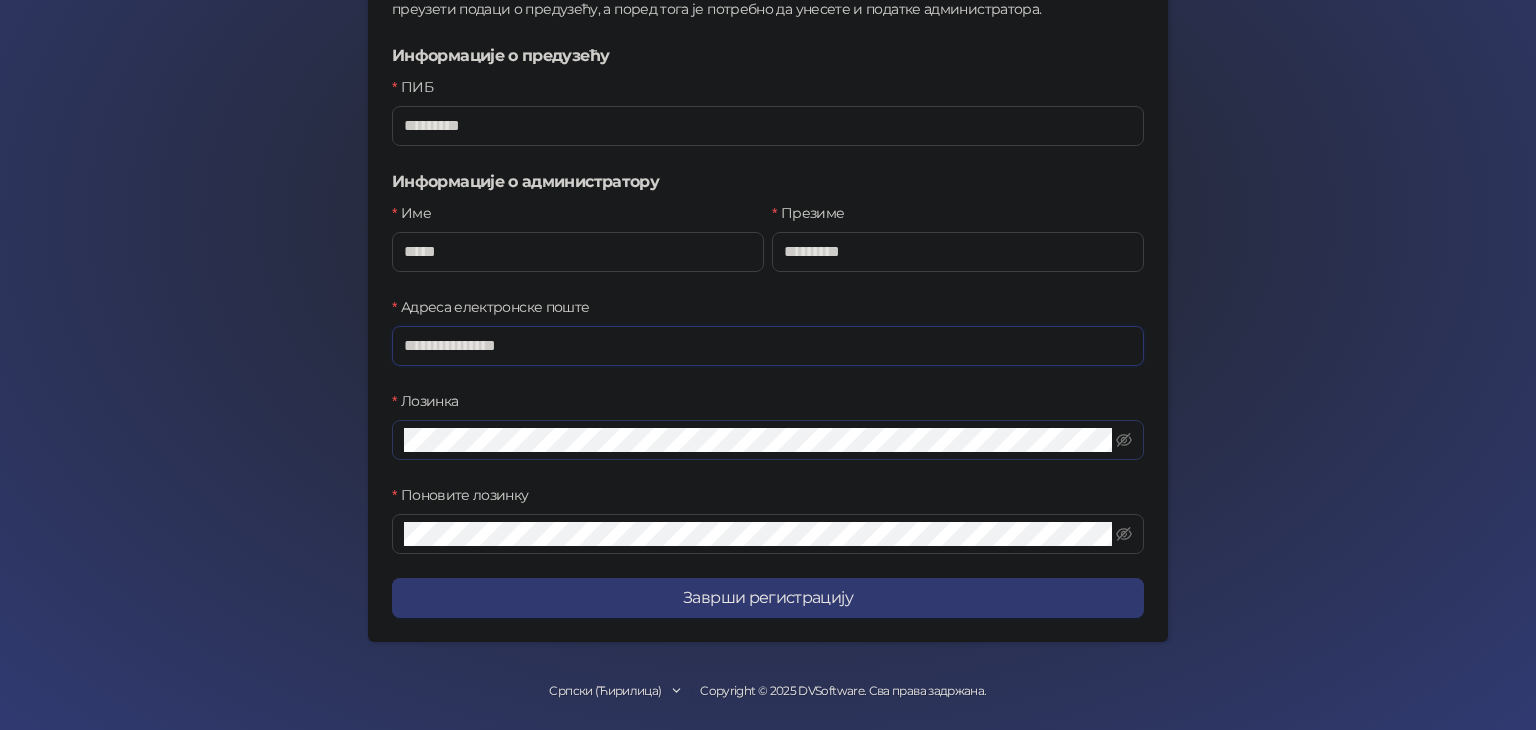 type on "**********" 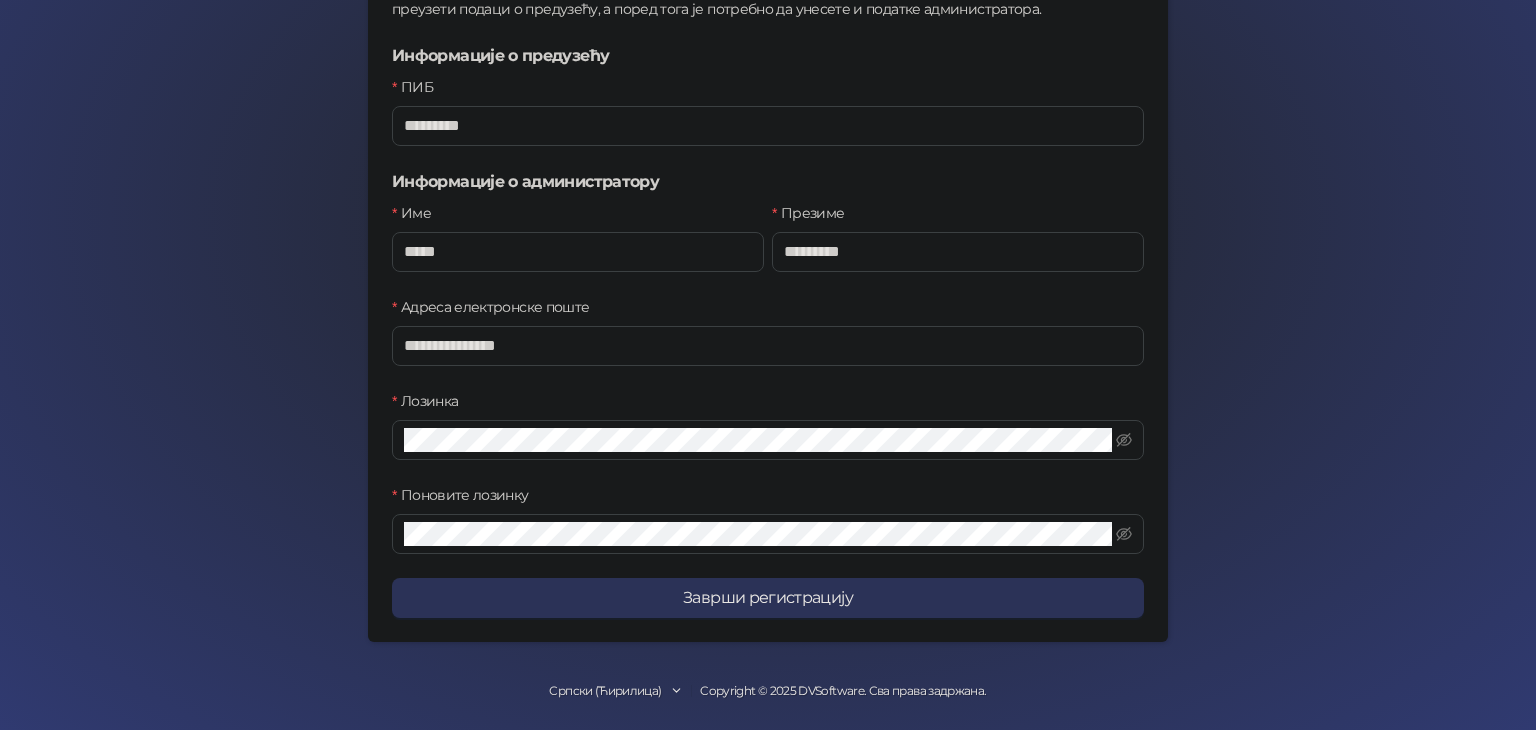 click on "Заврши регистрацију" at bounding box center (768, 598) 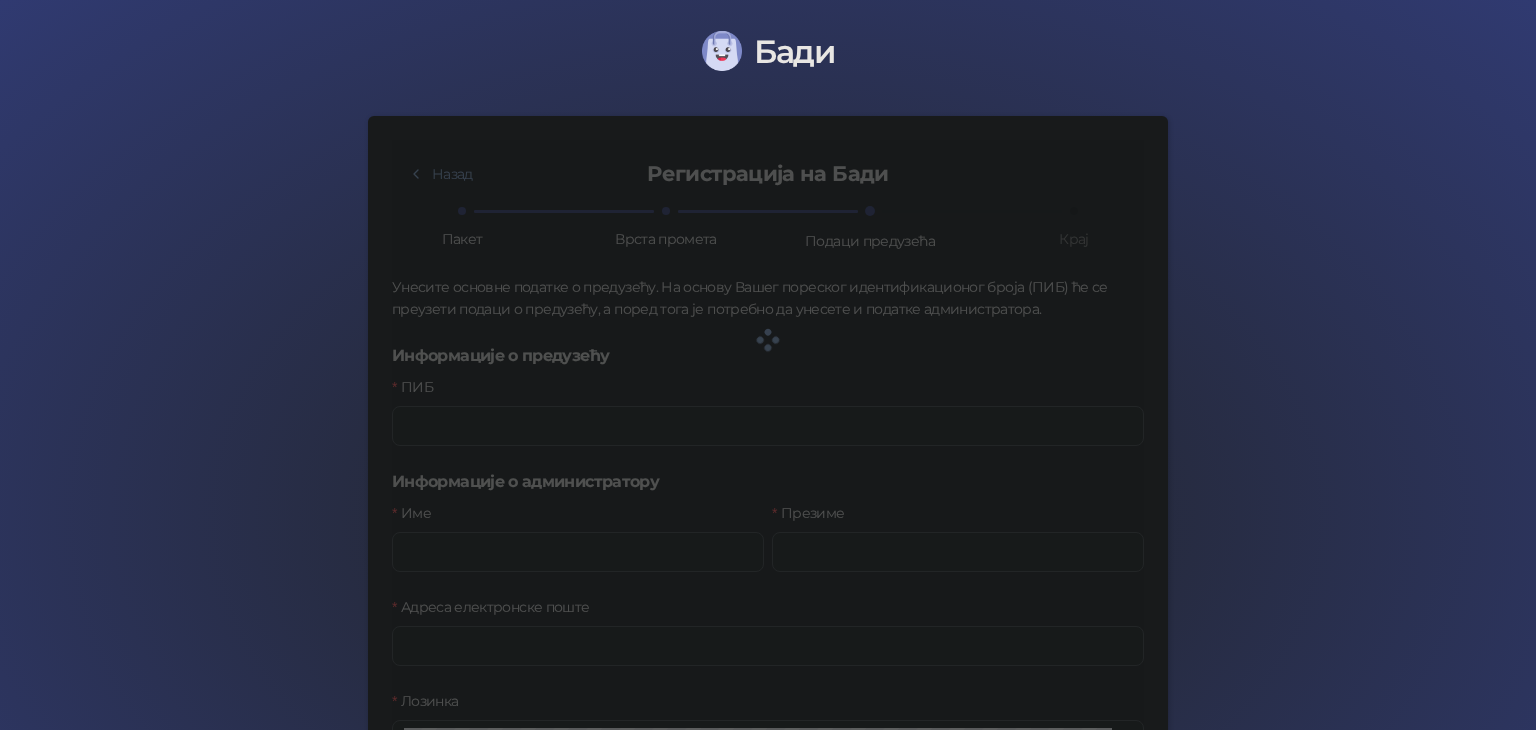 type on "**********" 